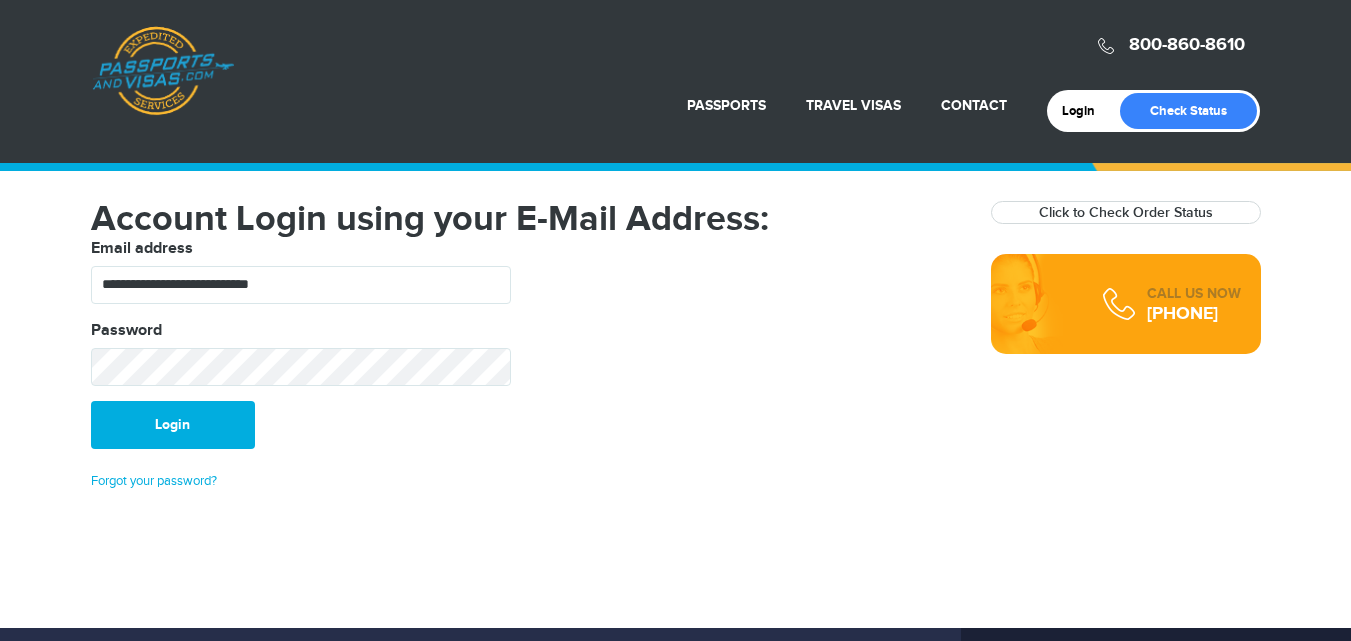 scroll, scrollTop: 0, scrollLeft: 0, axis: both 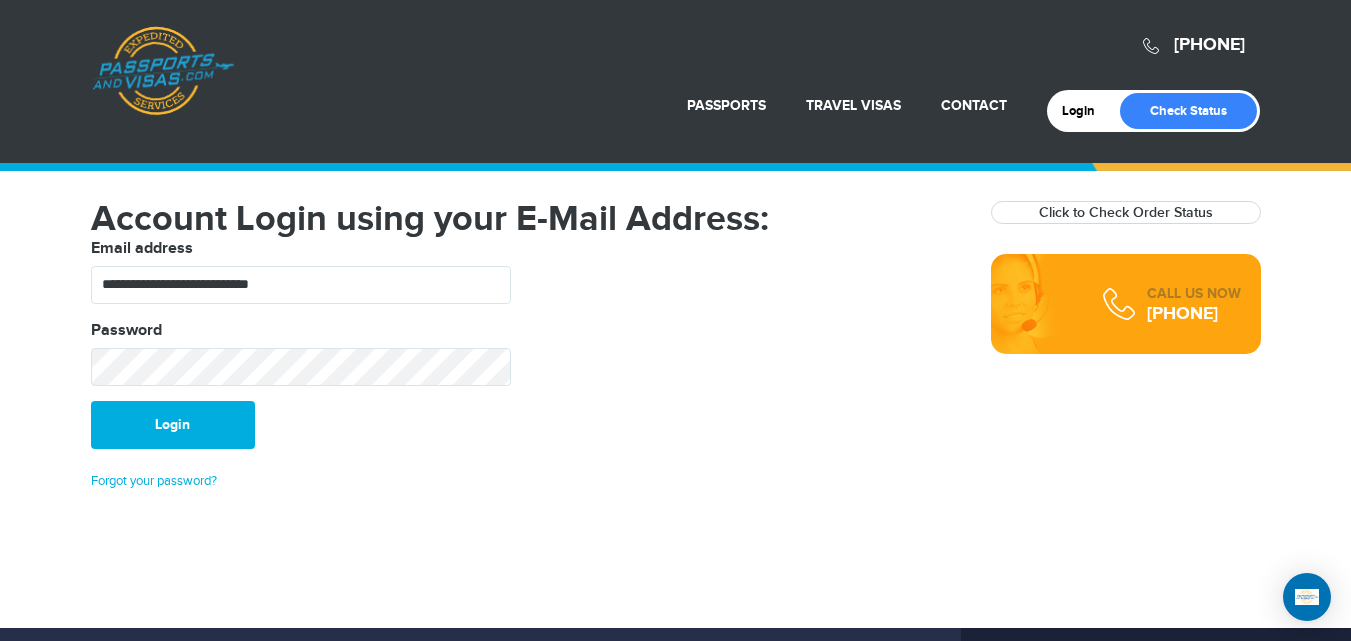 click on "Login" at bounding box center [173, 425] 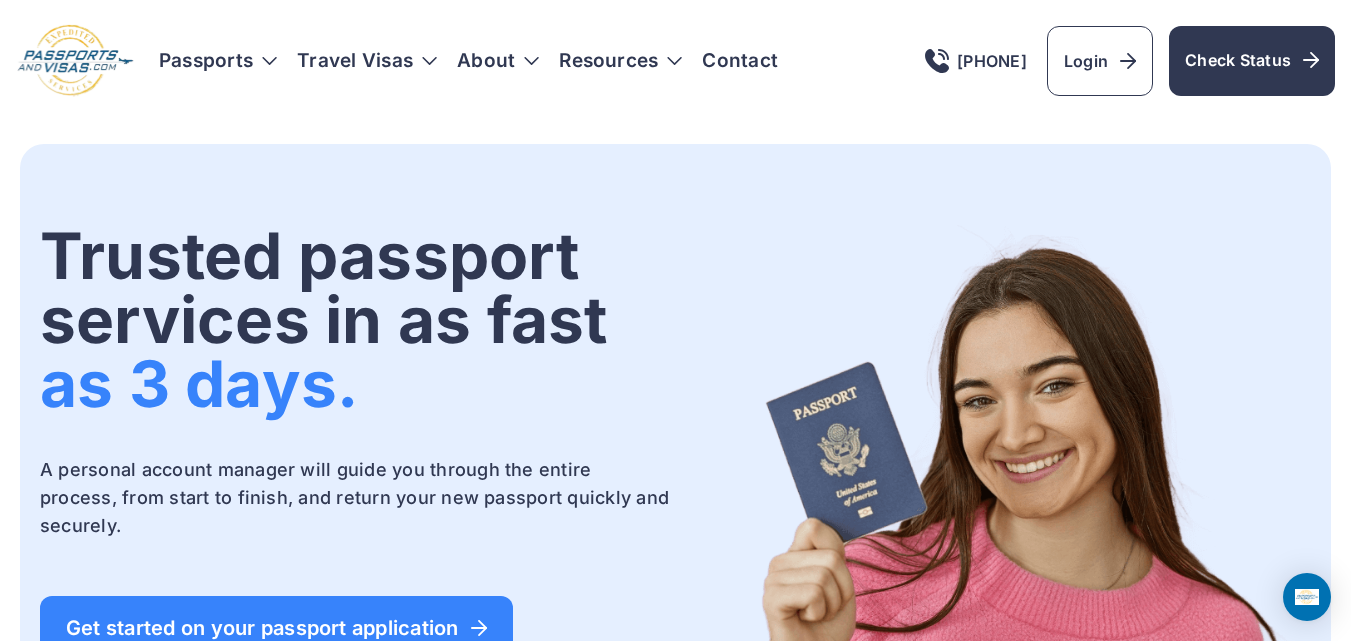 scroll, scrollTop: 0, scrollLeft: 0, axis: both 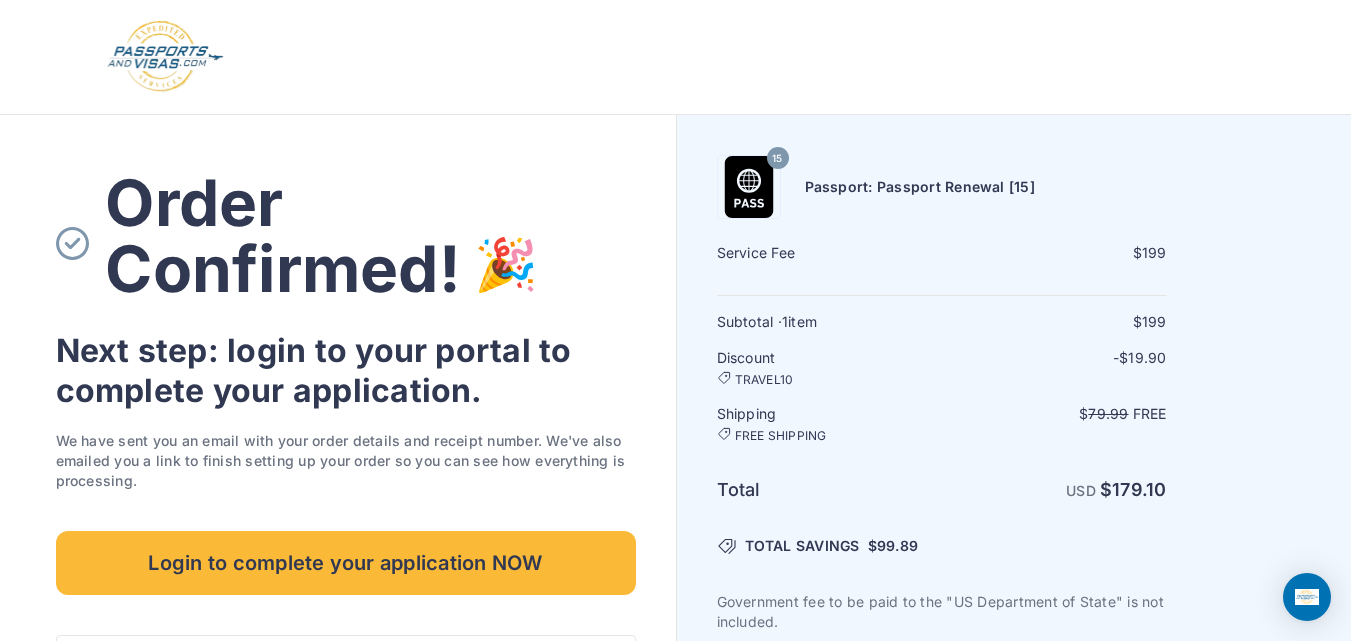 click at bounding box center [165, 57] 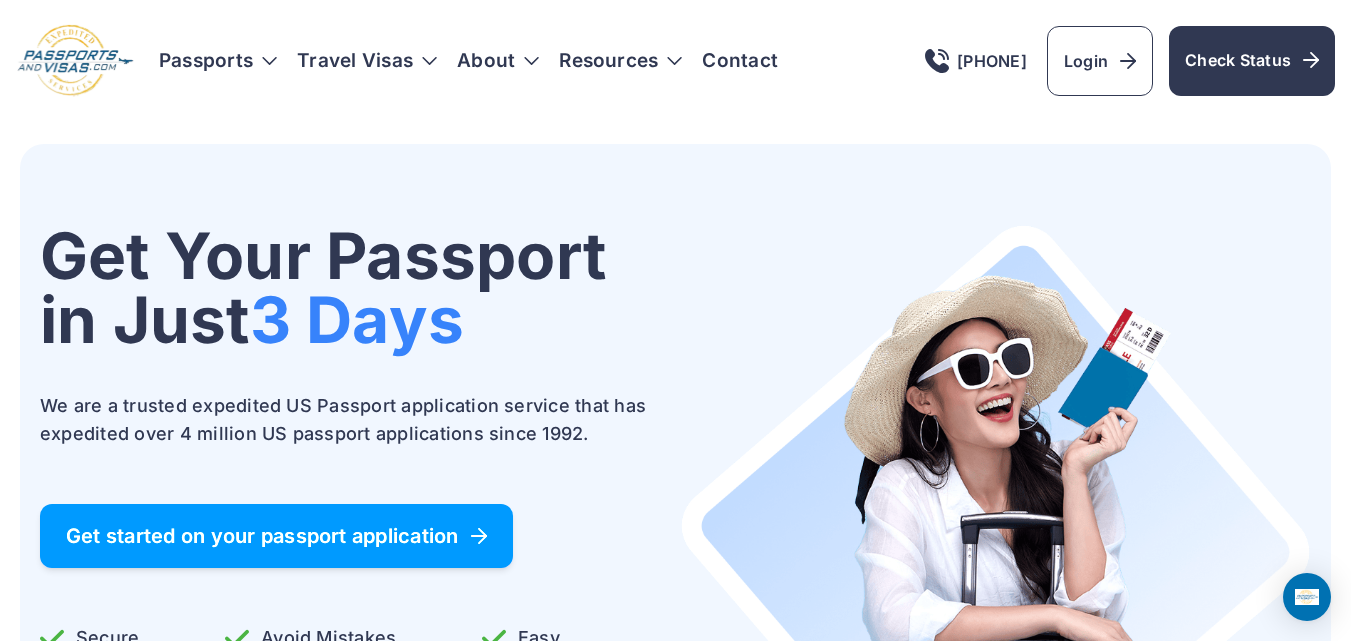 scroll, scrollTop: 0, scrollLeft: 0, axis: both 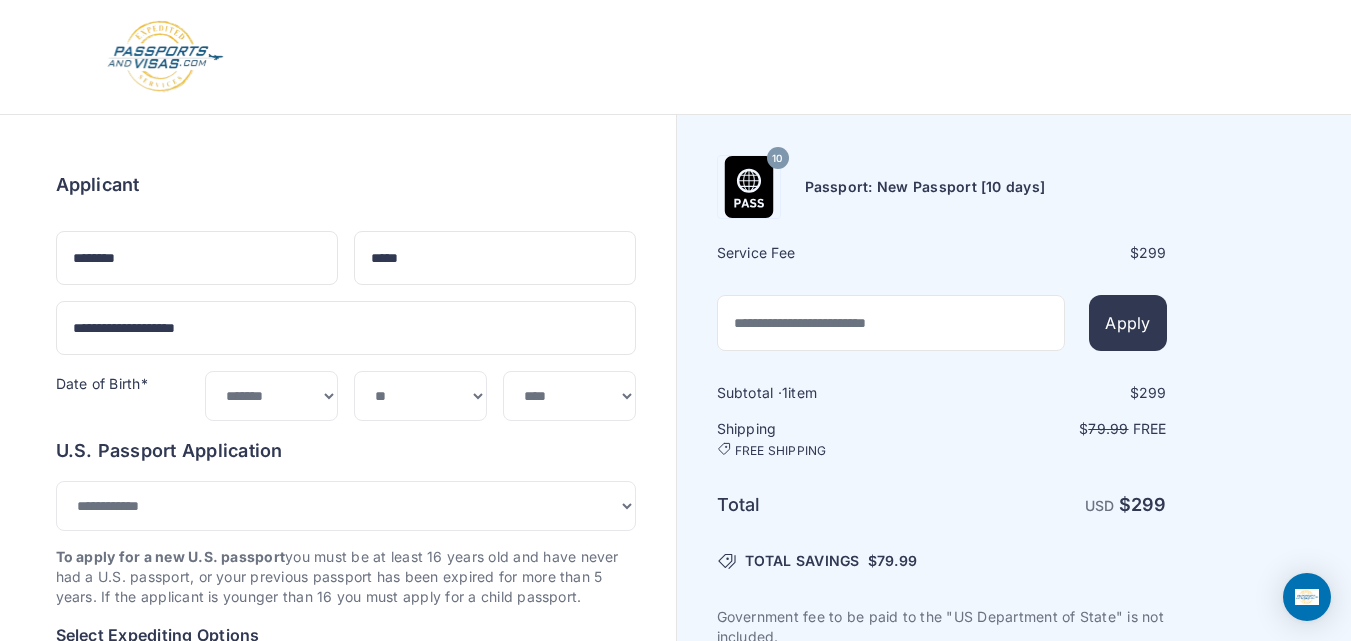 select on "*" 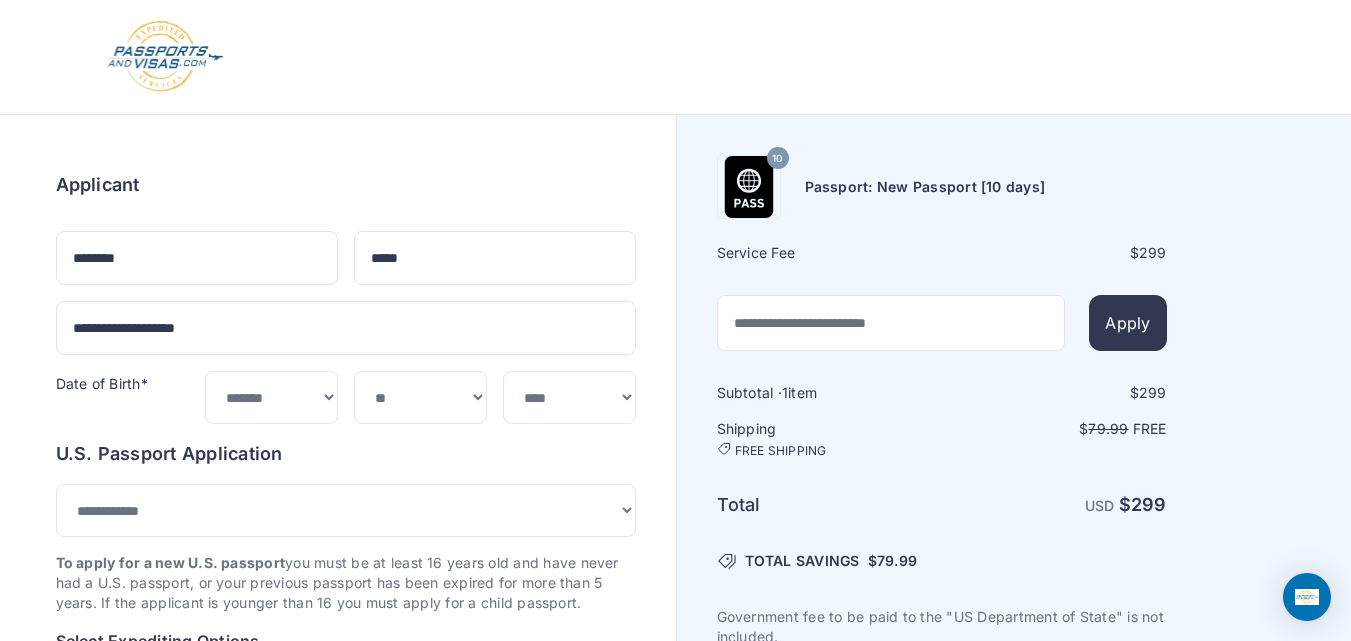 scroll, scrollTop: 0, scrollLeft: 0, axis: both 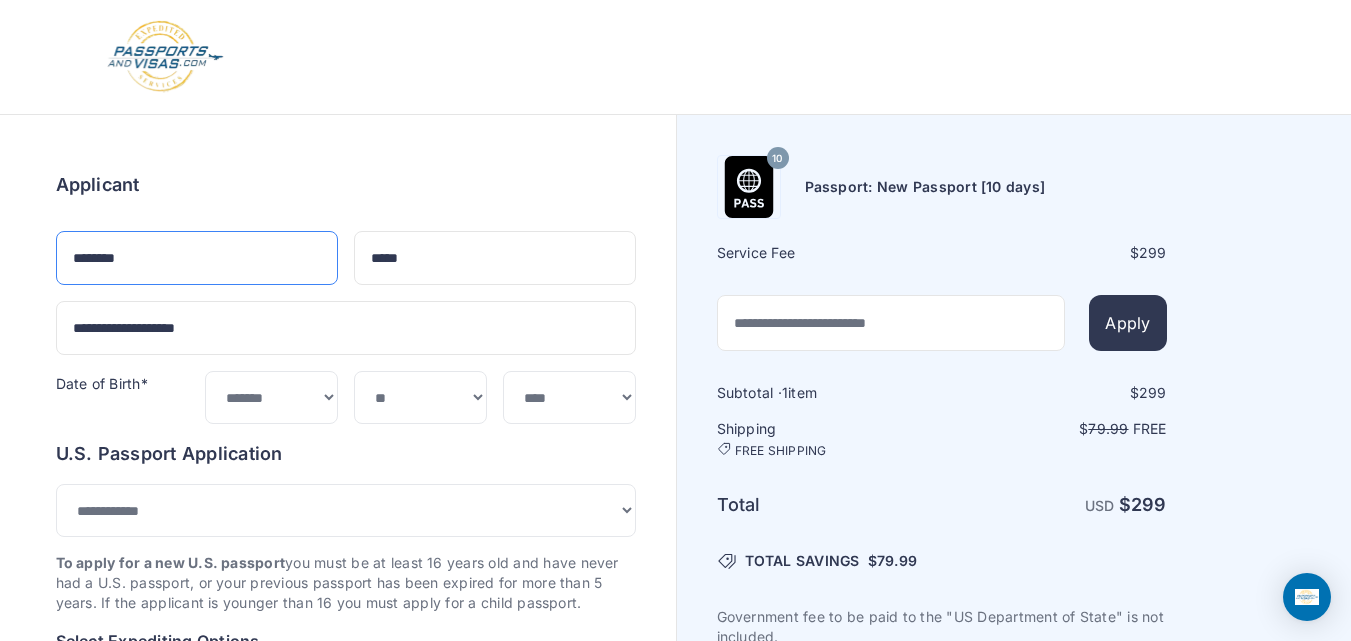 click on "********" at bounding box center (197, 258) 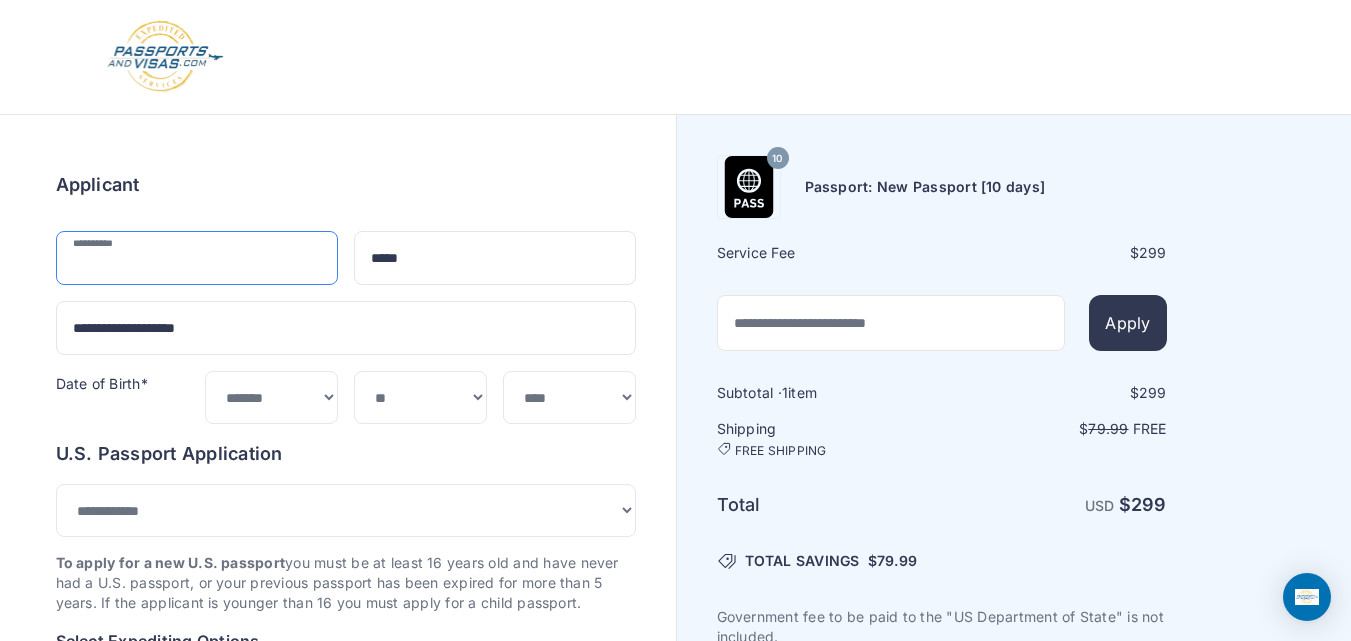 type 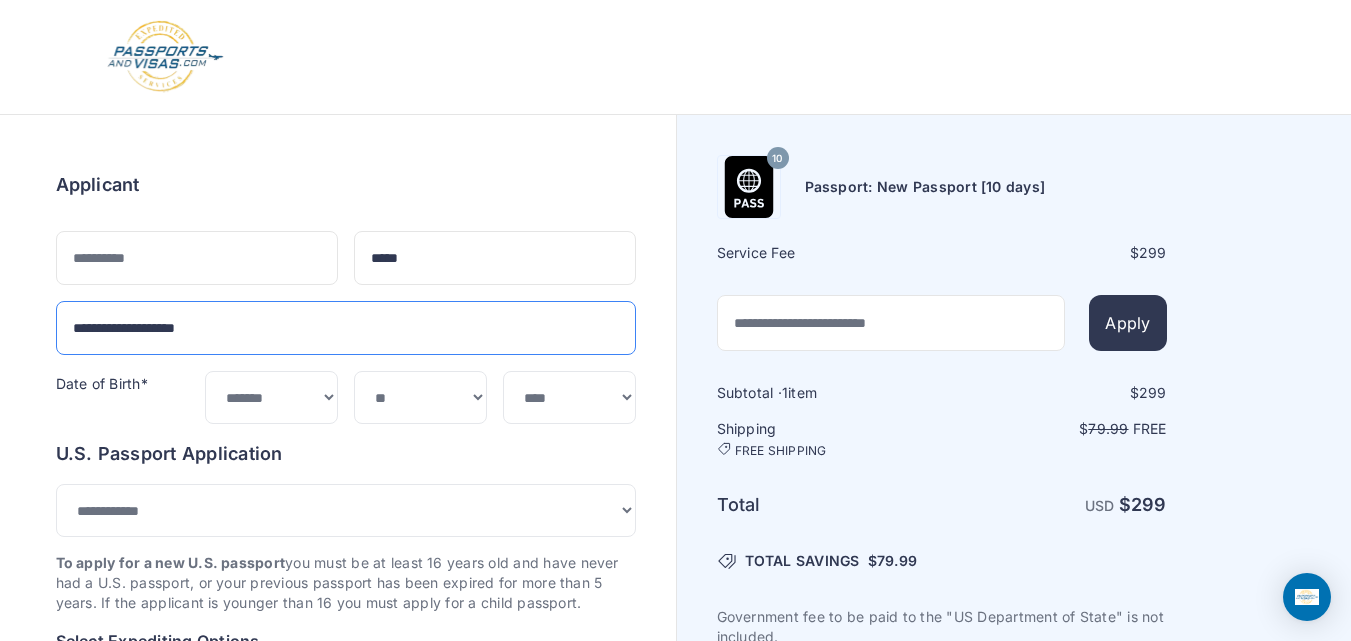 click on "**********" at bounding box center (346, 328) 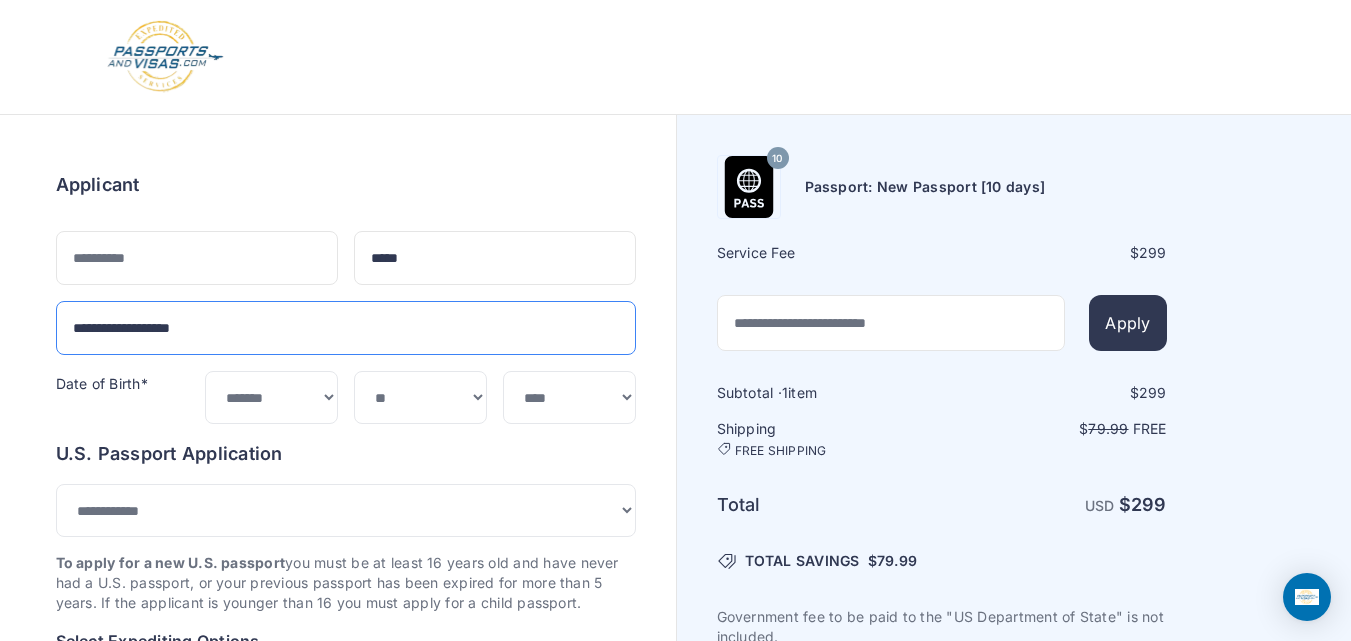 click on "**********" at bounding box center [346, 328] 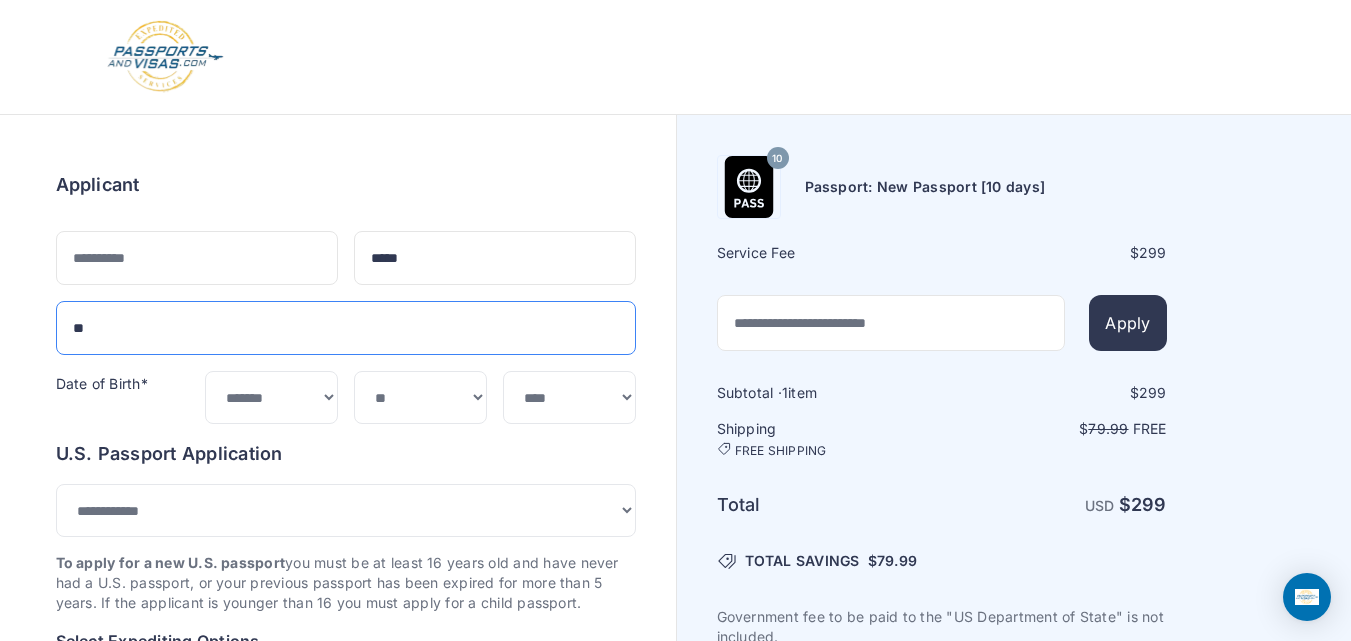 type on "*" 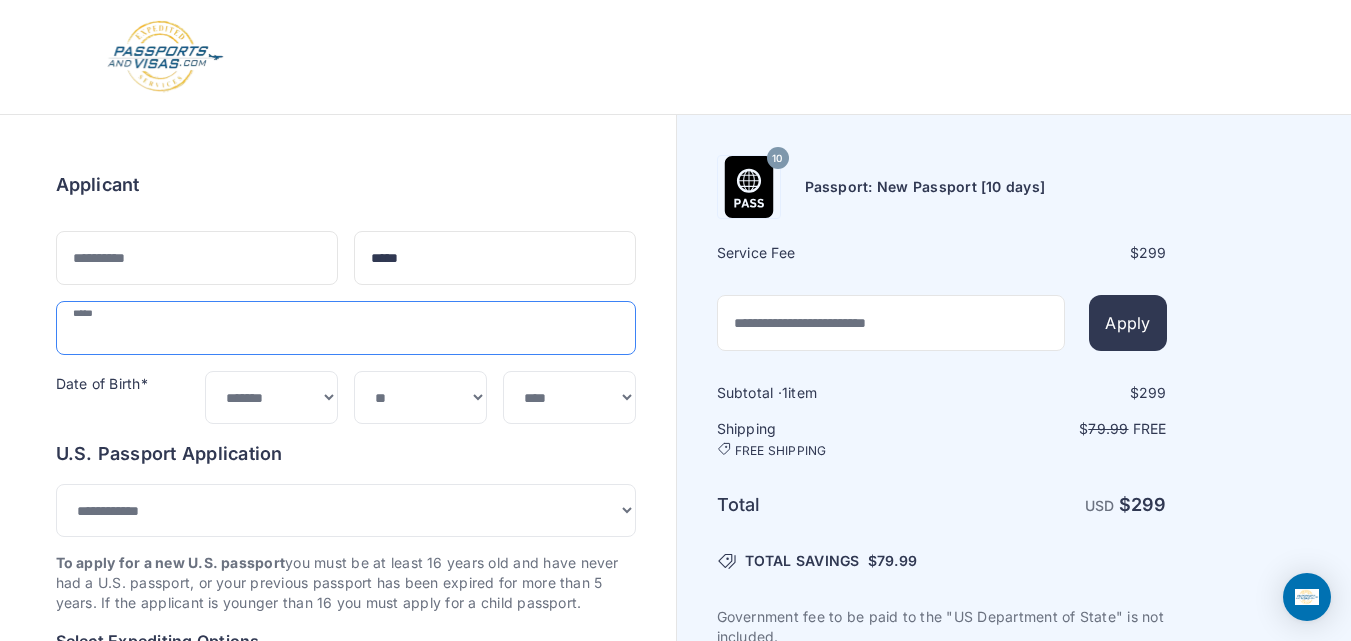 type 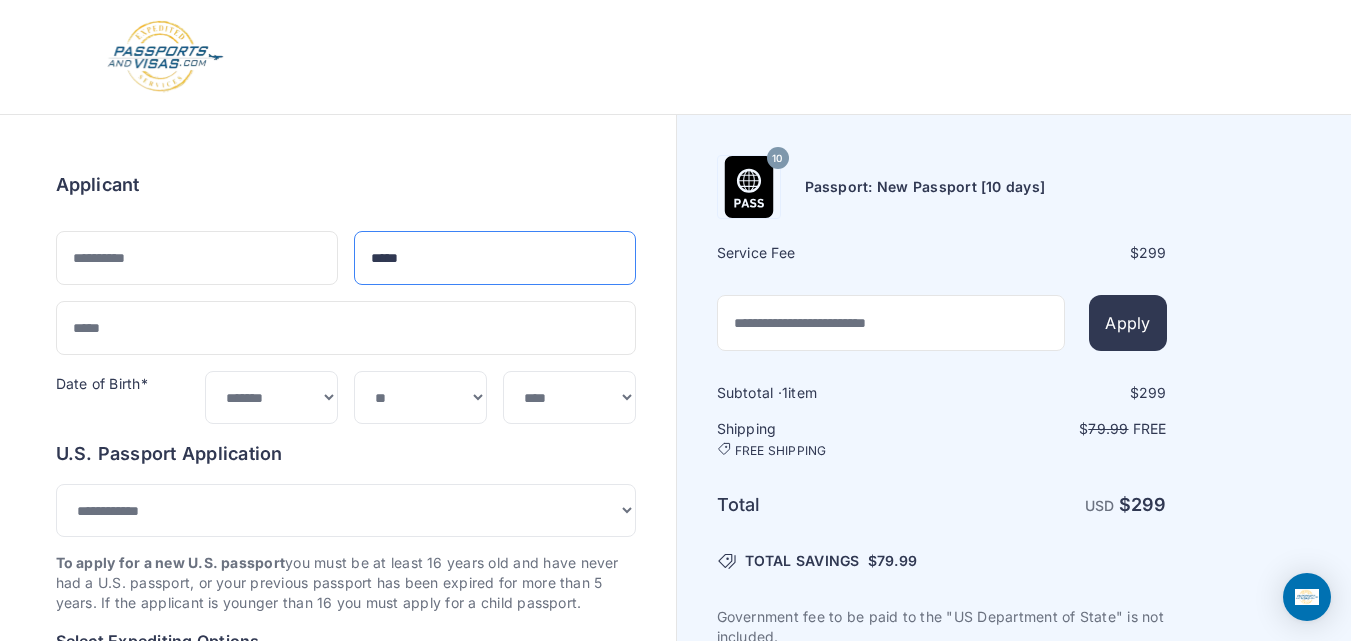 click on "*****" at bounding box center [495, 258] 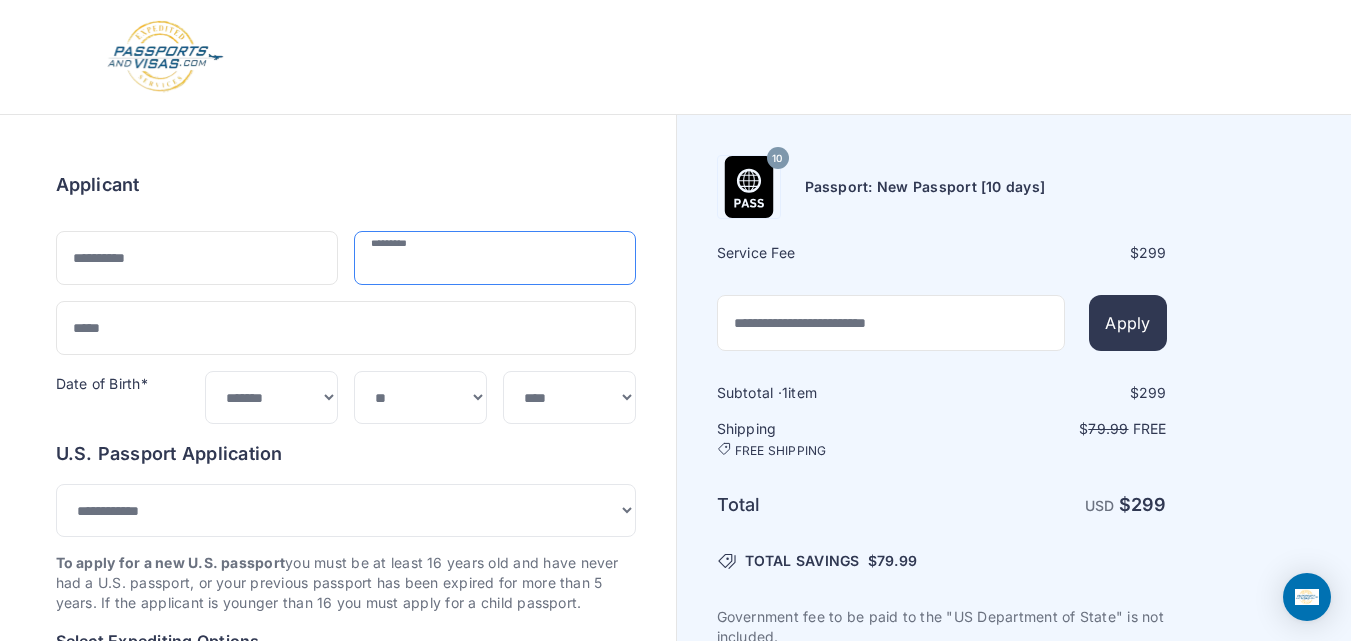 click at bounding box center (495, 258) 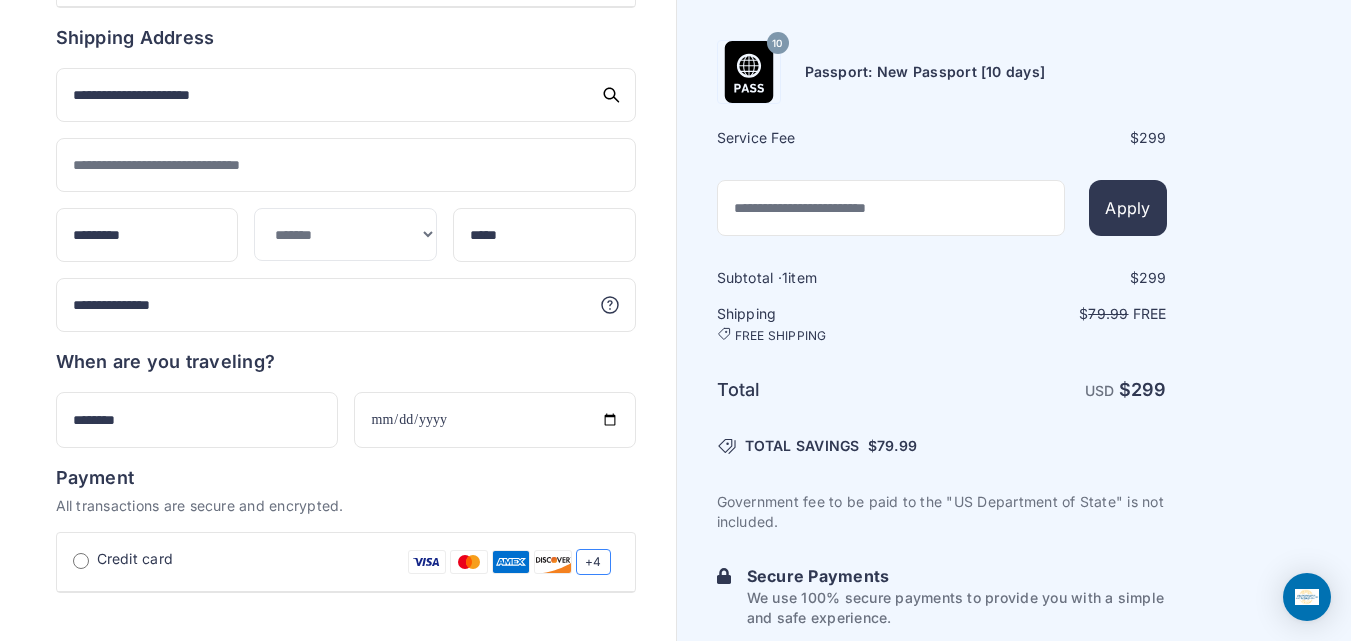 scroll, scrollTop: 1144, scrollLeft: 0, axis: vertical 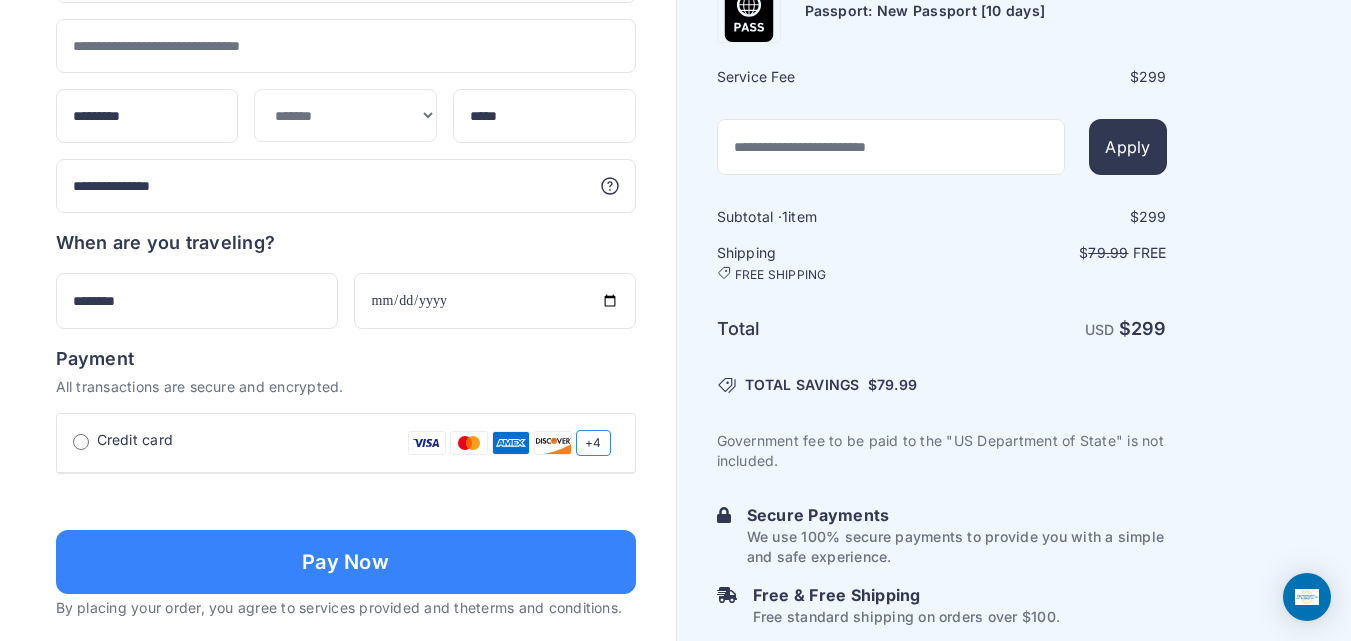 type 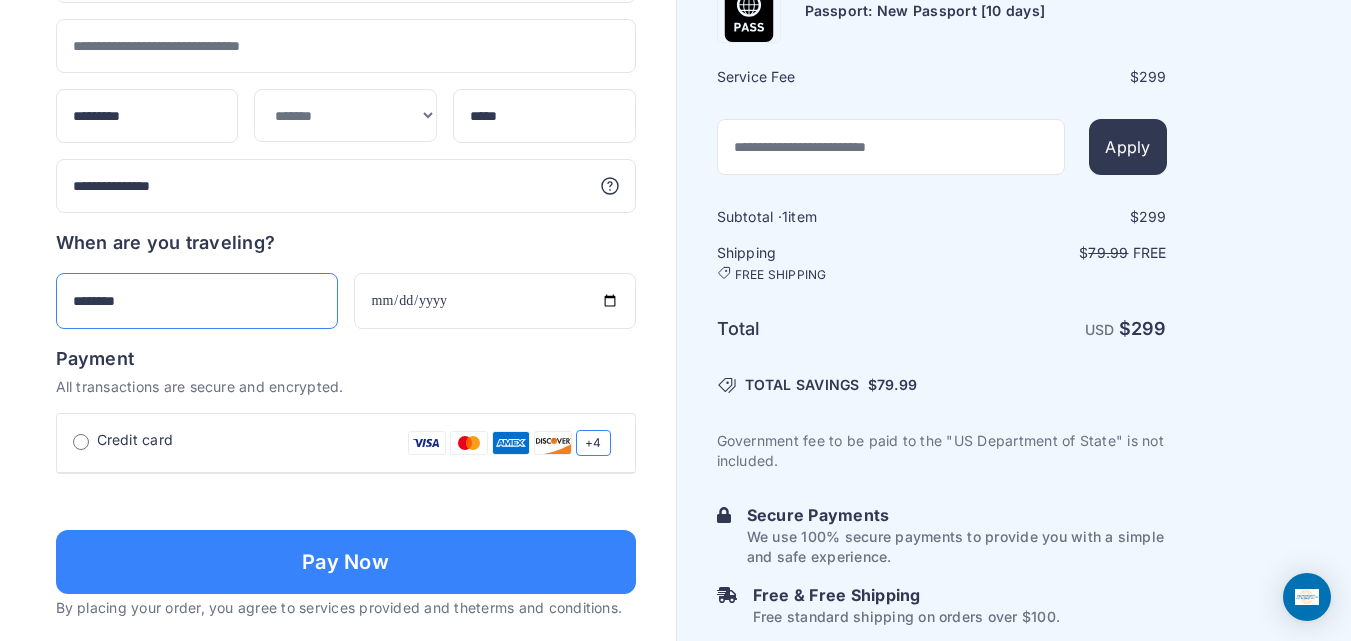 drag, startPoint x: 140, startPoint y: 283, endPoint x: 148, endPoint y: 308, distance: 26.24881 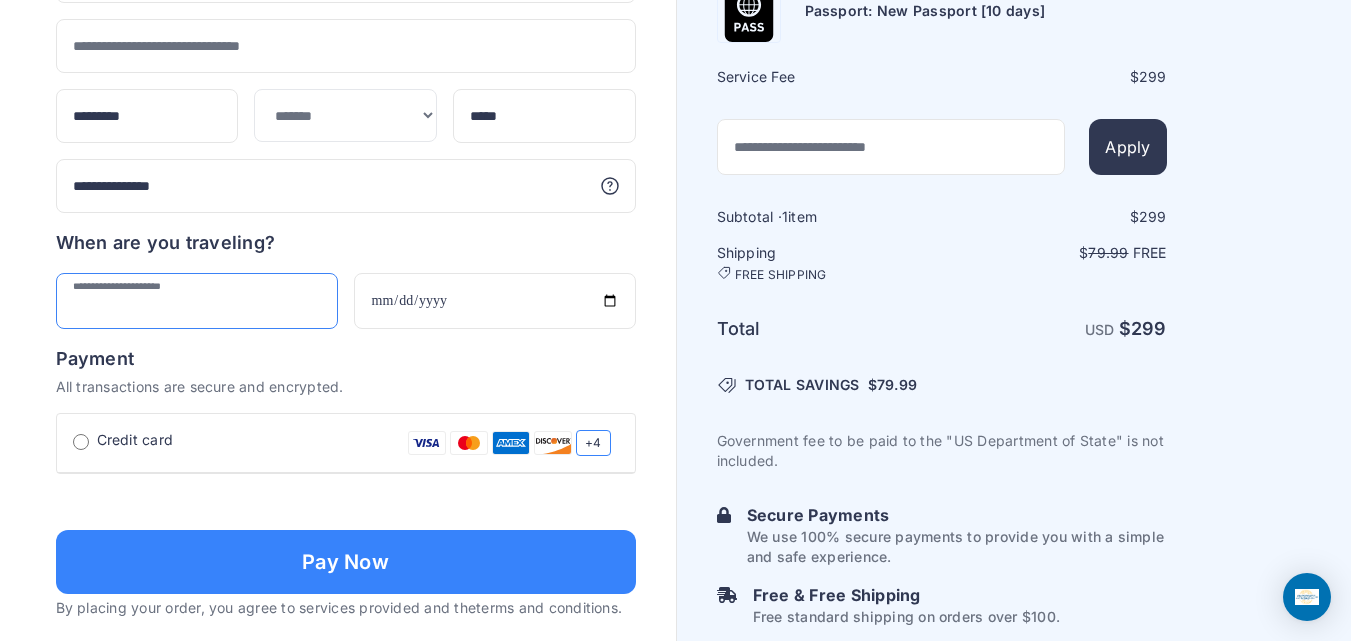 type 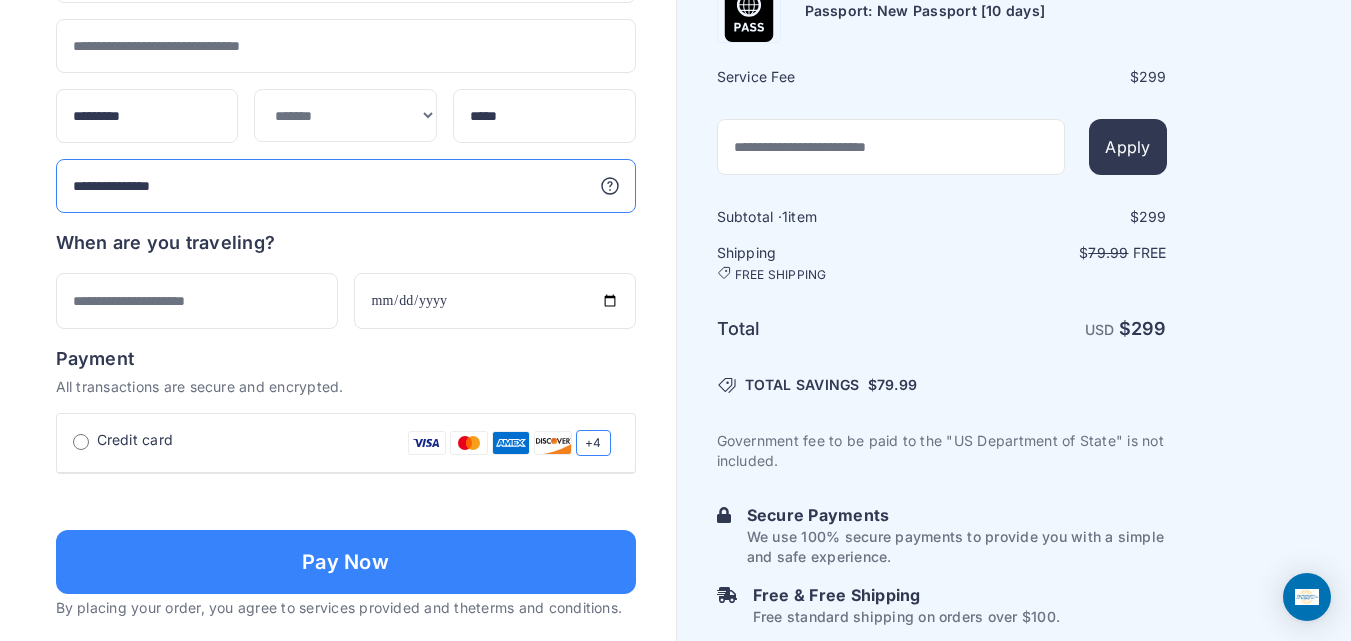 click on "**********" at bounding box center (346, 186) 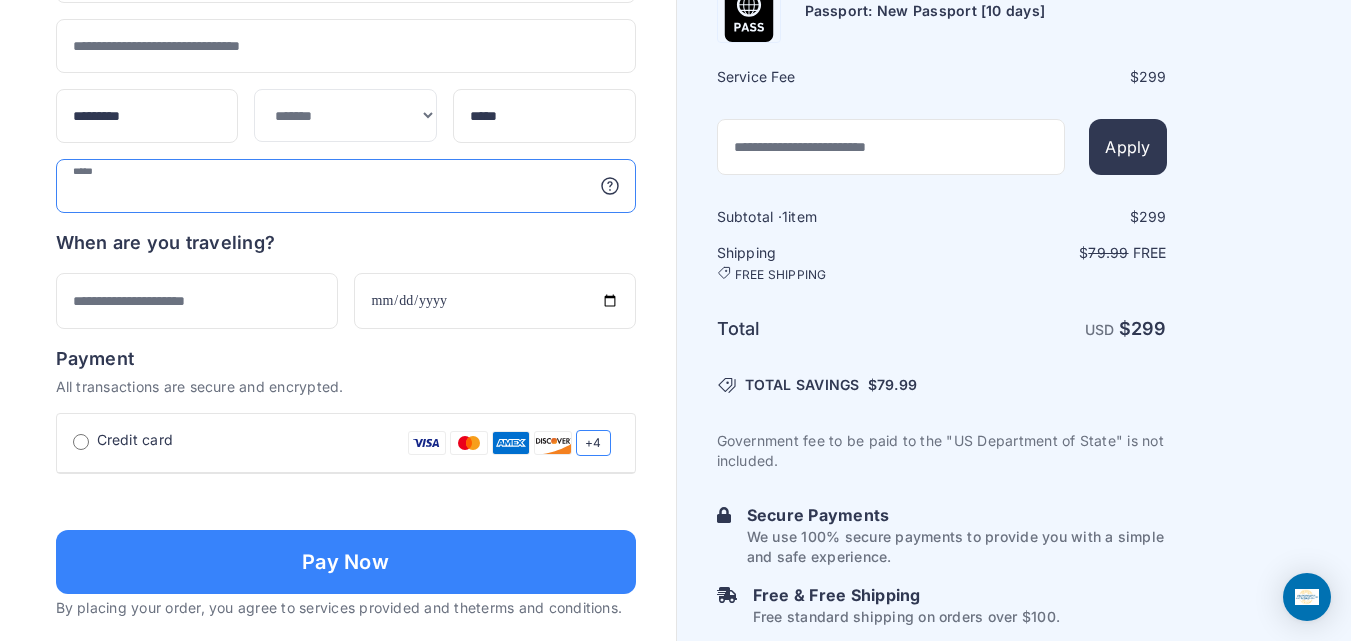 type 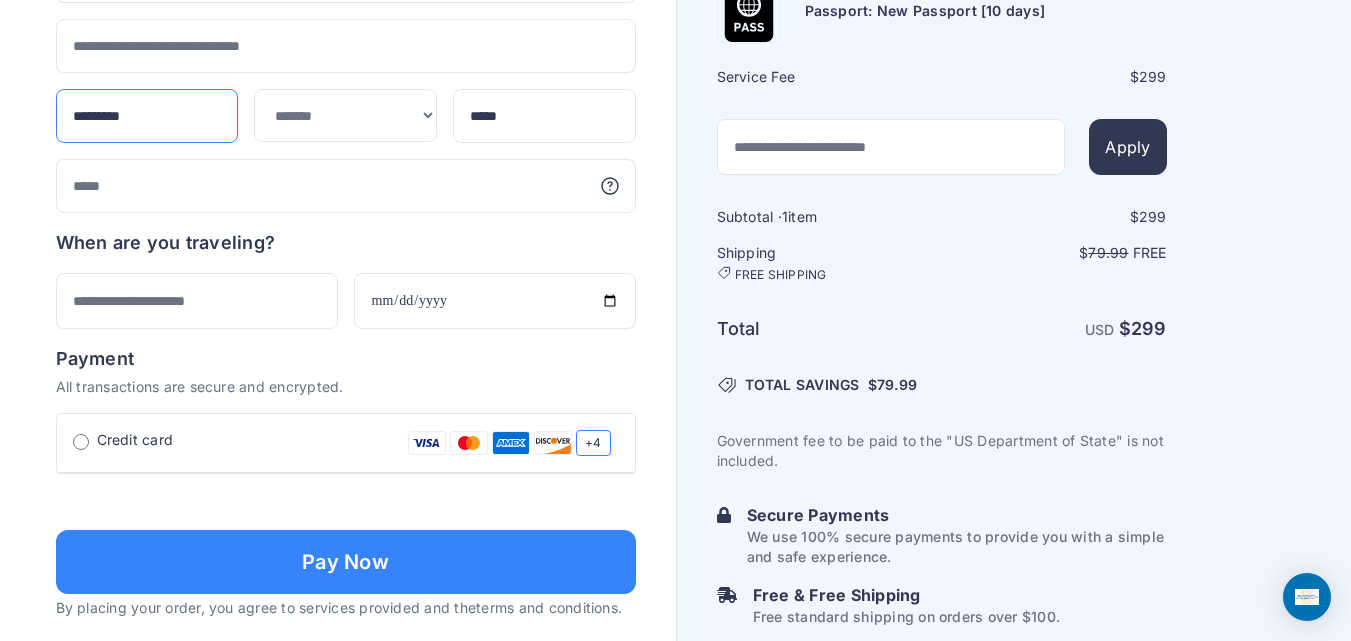 click on "*********" at bounding box center (147, 116) 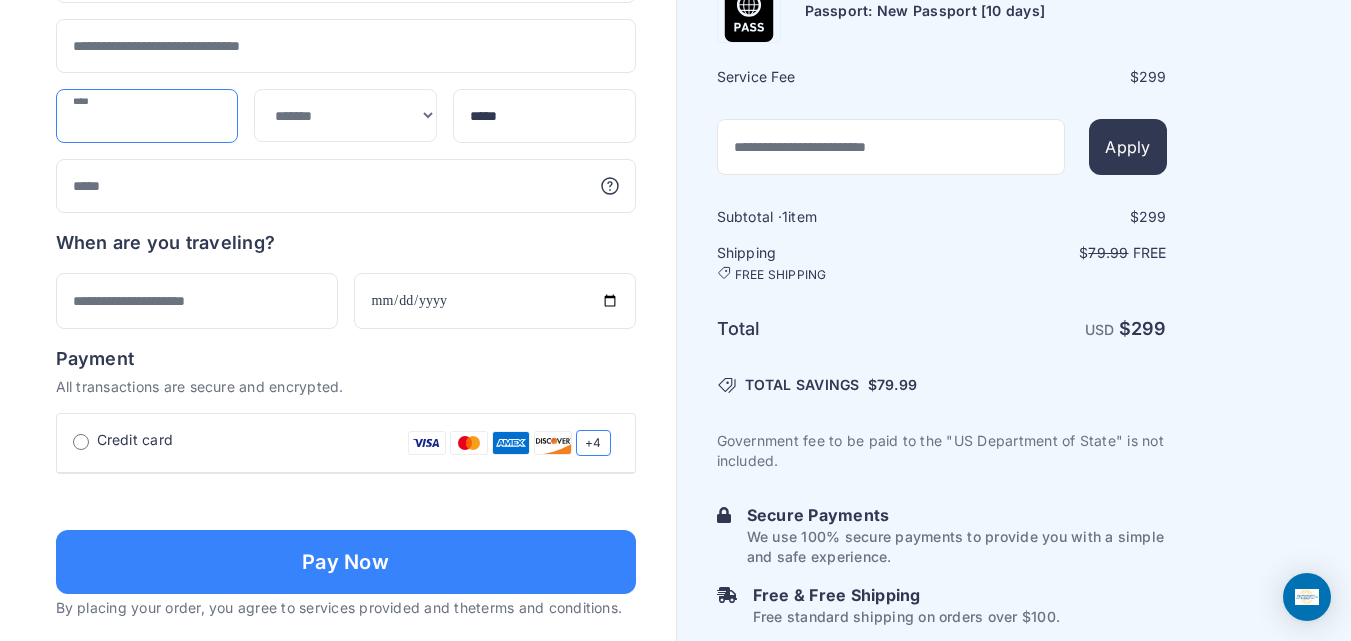 type 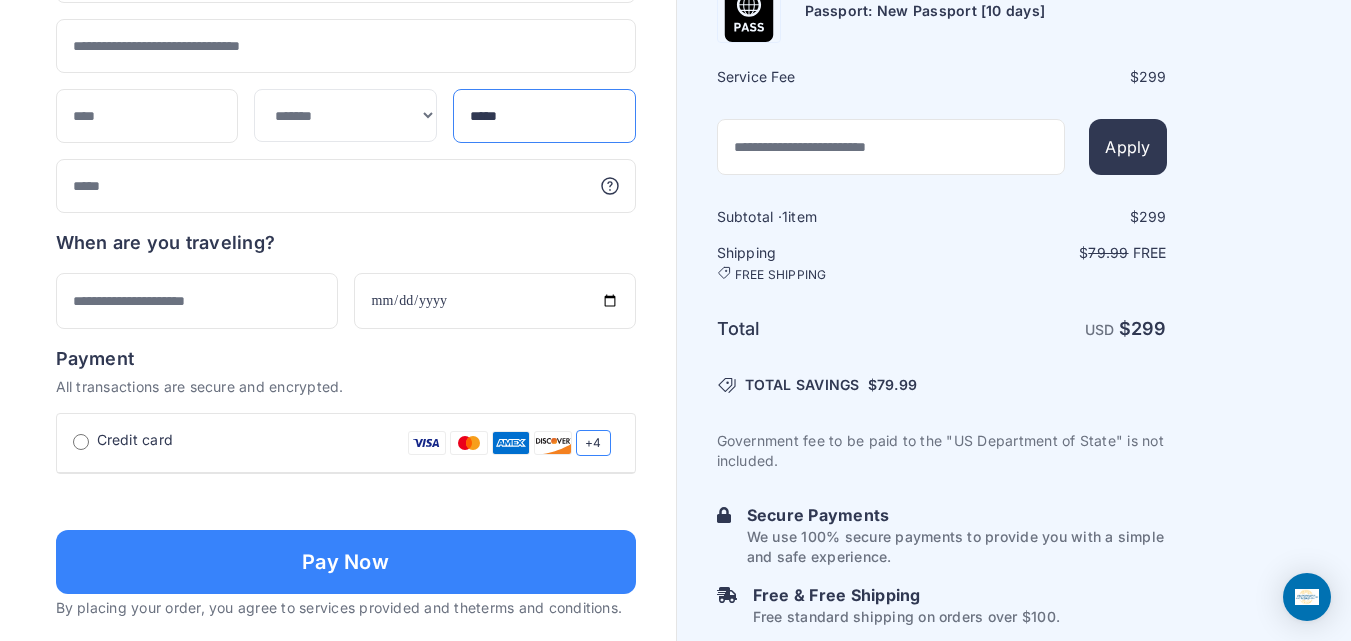 click on "*****" at bounding box center [544, 116] 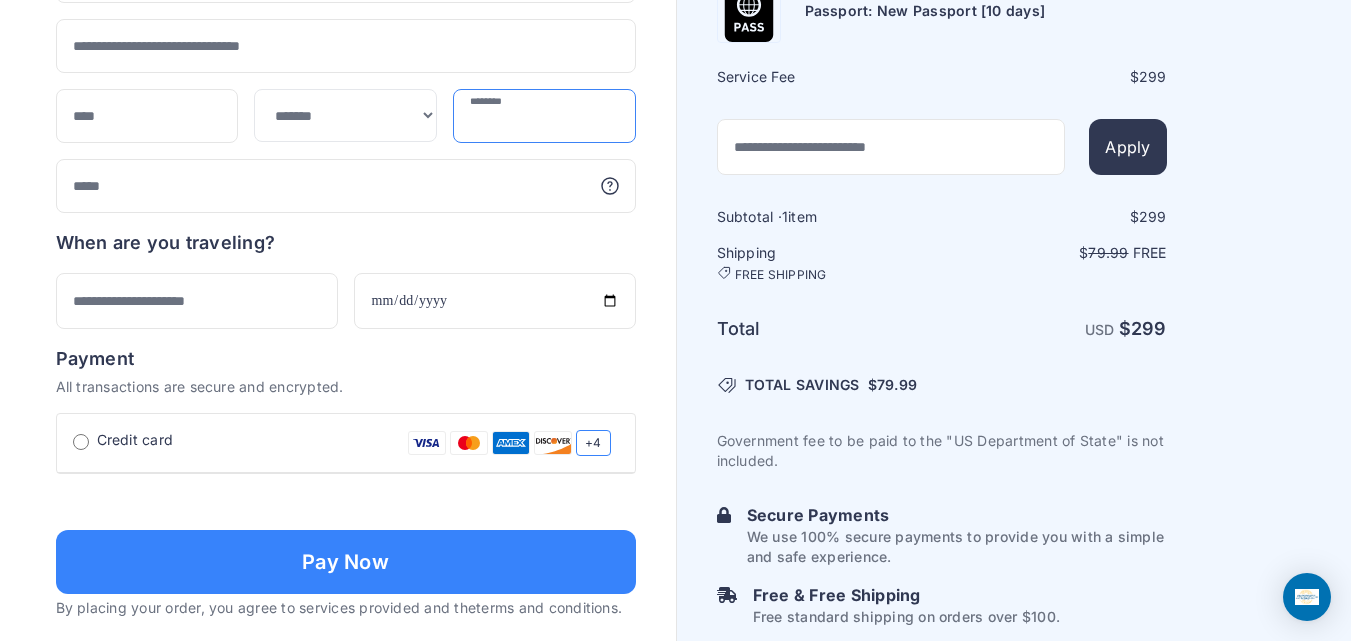 type 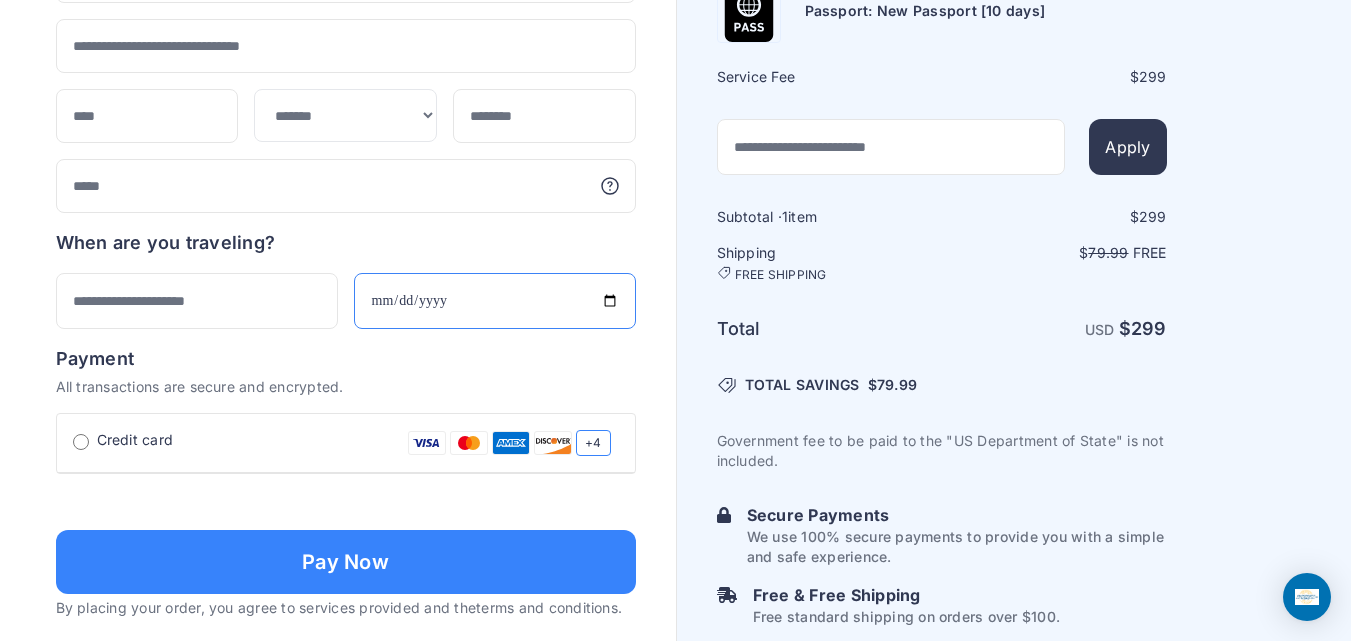 click on "**********" at bounding box center [495, 301] 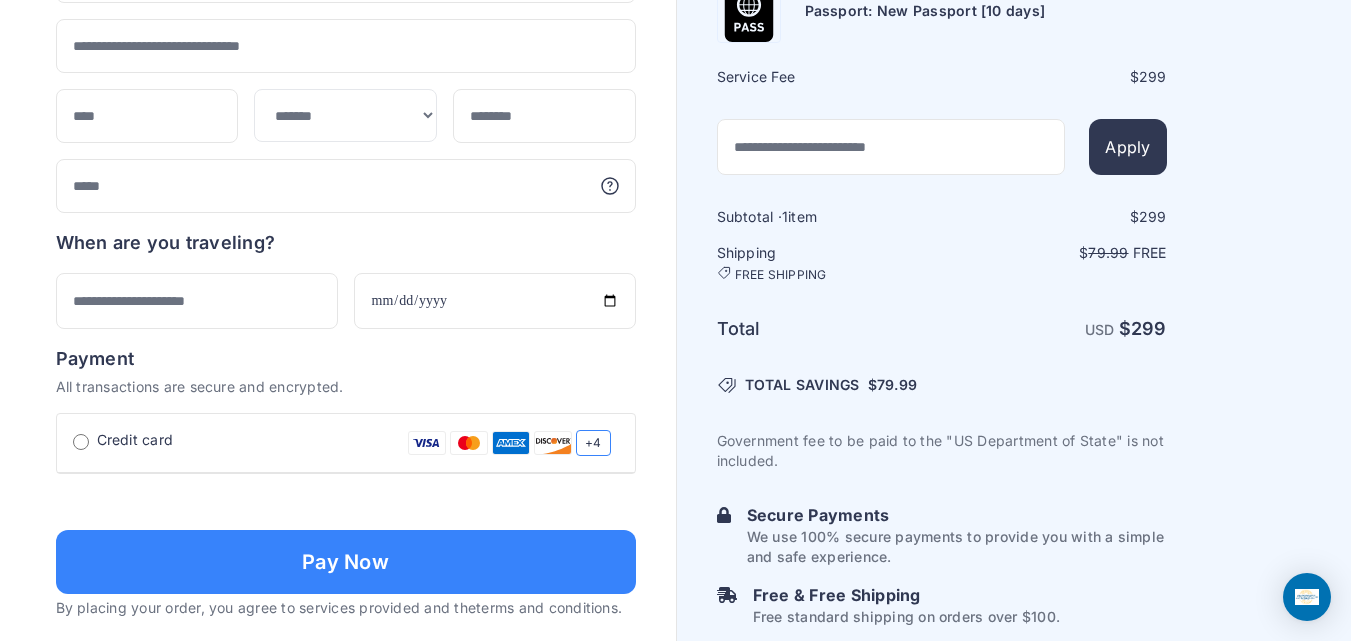 click on "Order summary
$ 299
10
299 1 $" at bounding box center [338, -141] 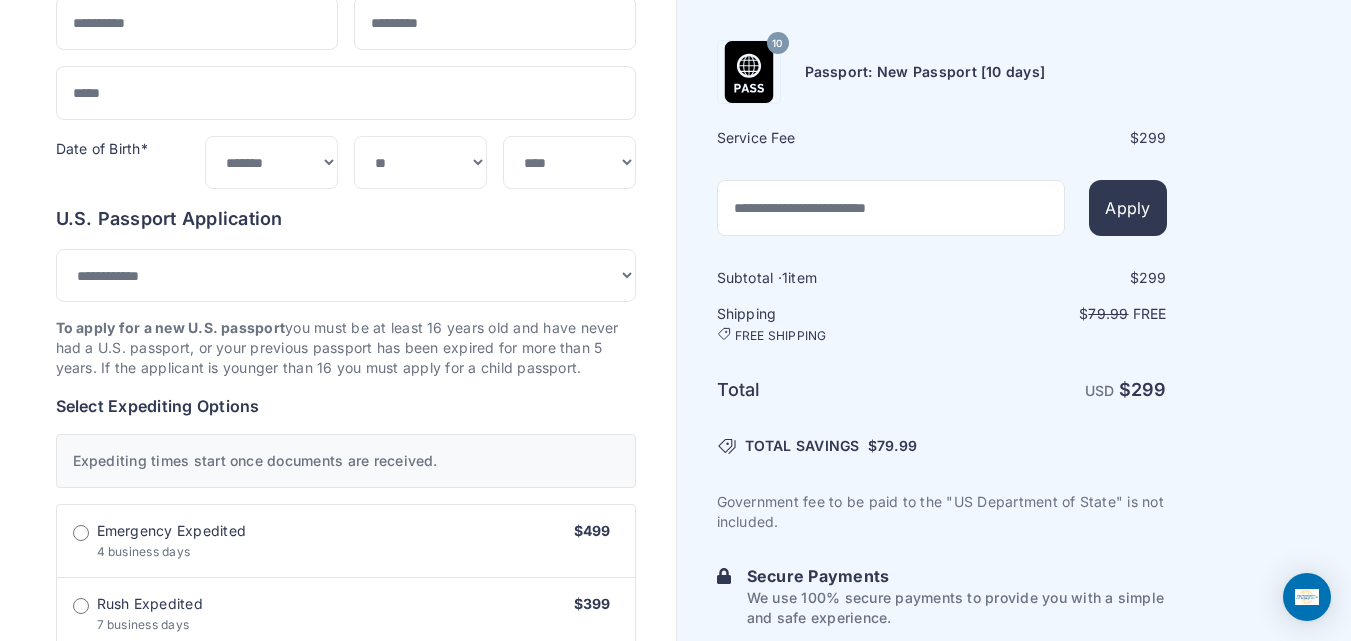 scroll, scrollTop: 0, scrollLeft: 0, axis: both 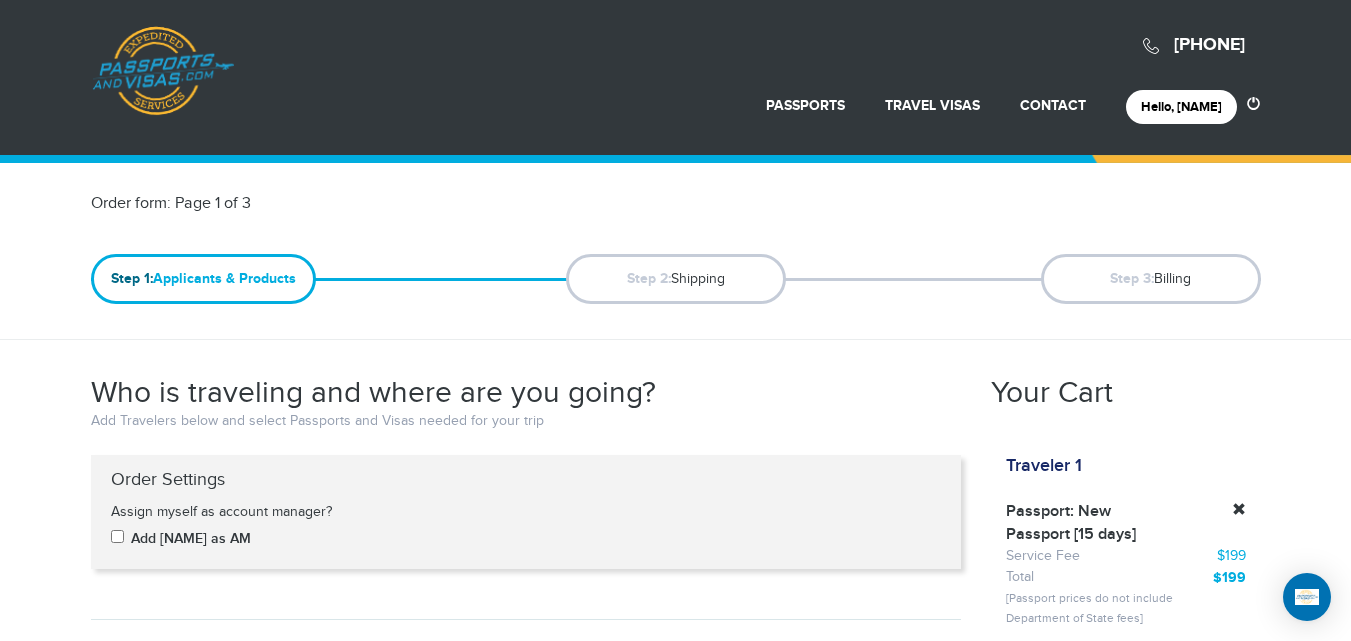 click on "720-679-7148
Passports & Visas.com
Hello, houcine
Passports
Passport Renewal
New Passport
Second Passport
Passport Name Change
Lost Passport
Child Passport
Travel Visas" at bounding box center (675, 1914) 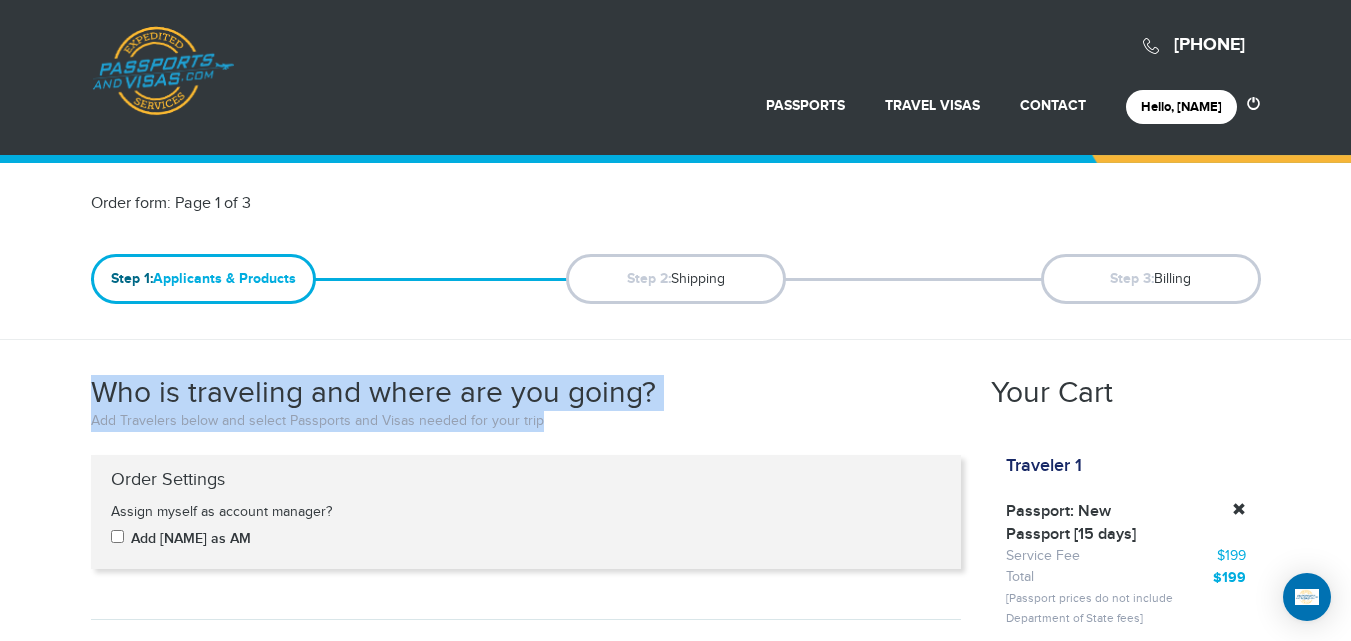 drag, startPoint x: 92, startPoint y: 381, endPoint x: 585, endPoint y: 425, distance: 494.9596 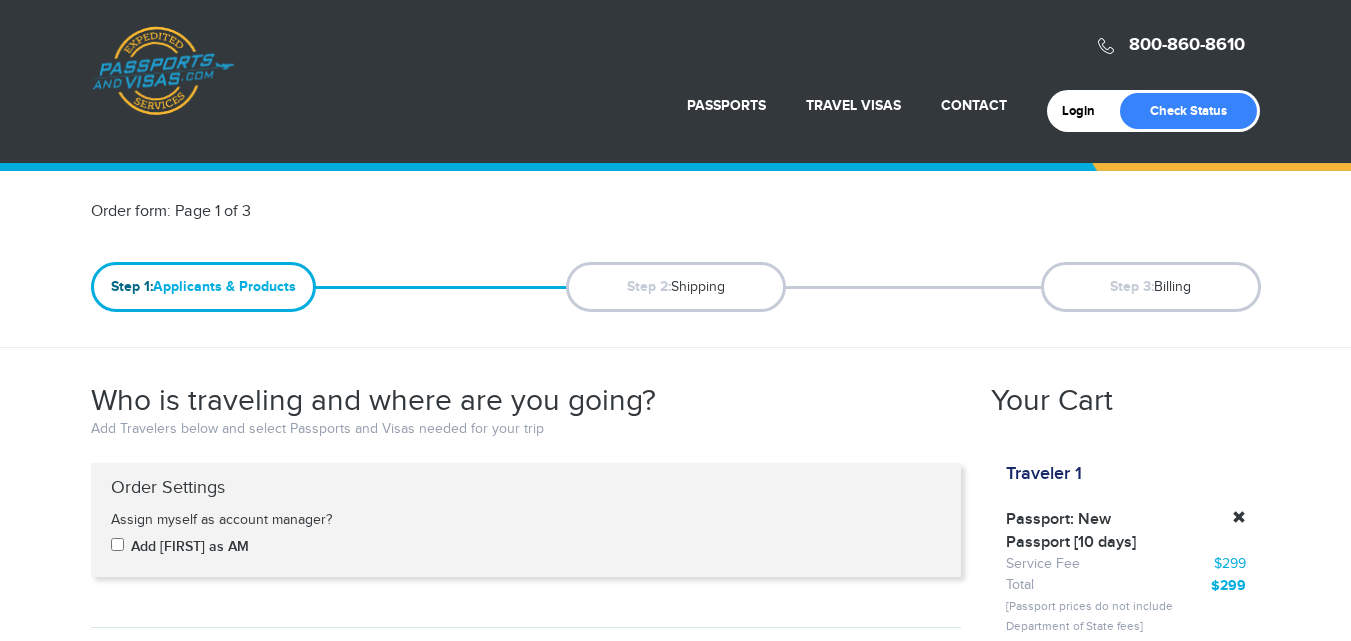 scroll, scrollTop: 0, scrollLeft: 0, axis: both 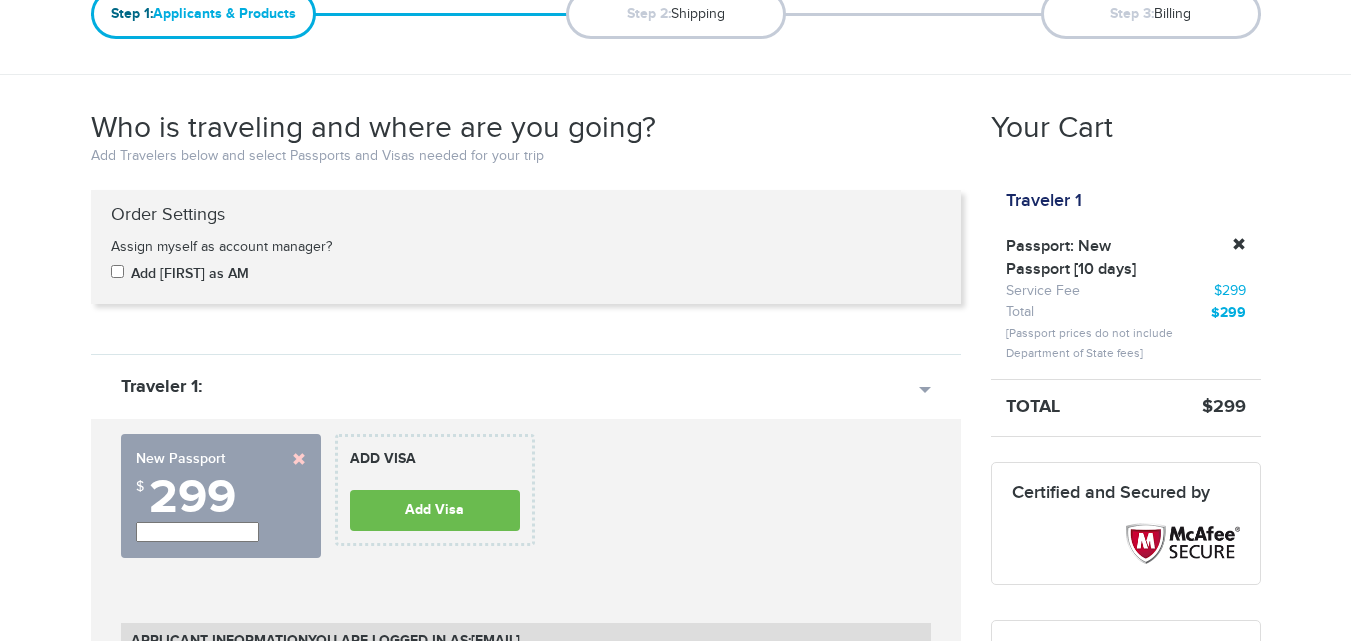 click on "[PHONE]
Passports & Visas.com
Login
Check Status
Passports
Passport Renewal
New Passport
Second Passport
Passport Name Change
Lost Passport
Contact" at bounding box center [675, 47] 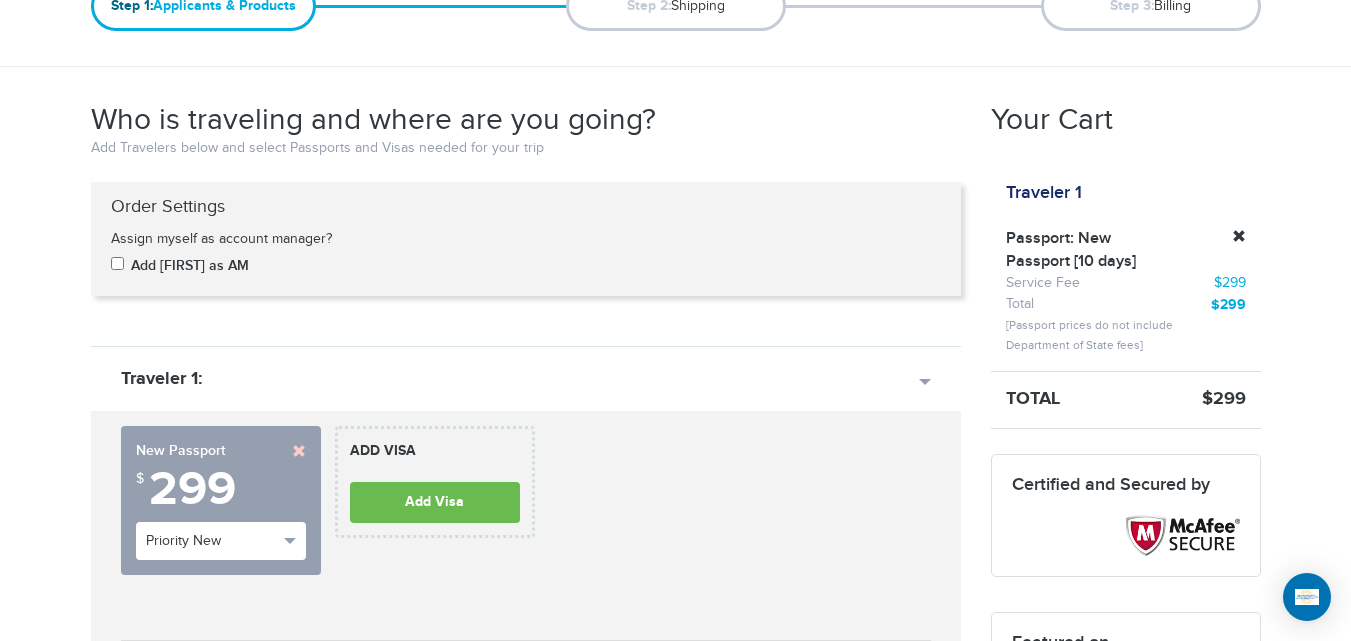 scroll, scrollTop: 0, scrollLeft: 0, axis: both 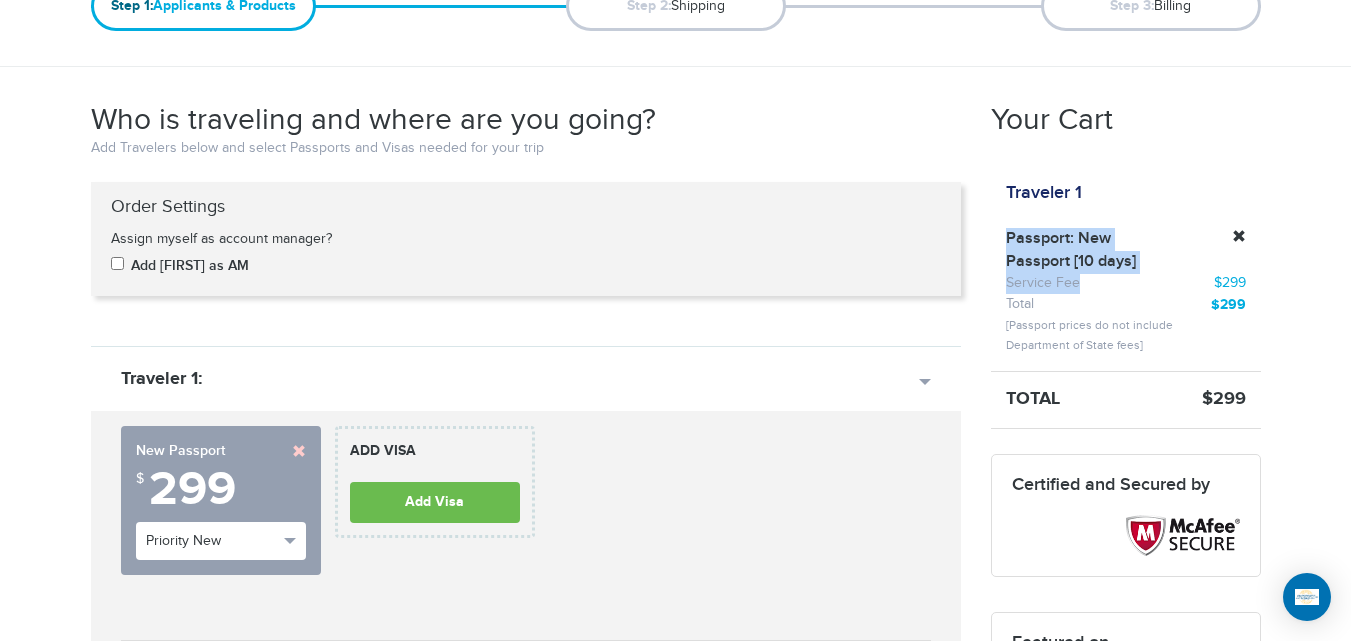 drag, startPoint x: 1005, startPoint y: 237, endPoint x: 1143, endPoint y: 283, distance: 145.46477 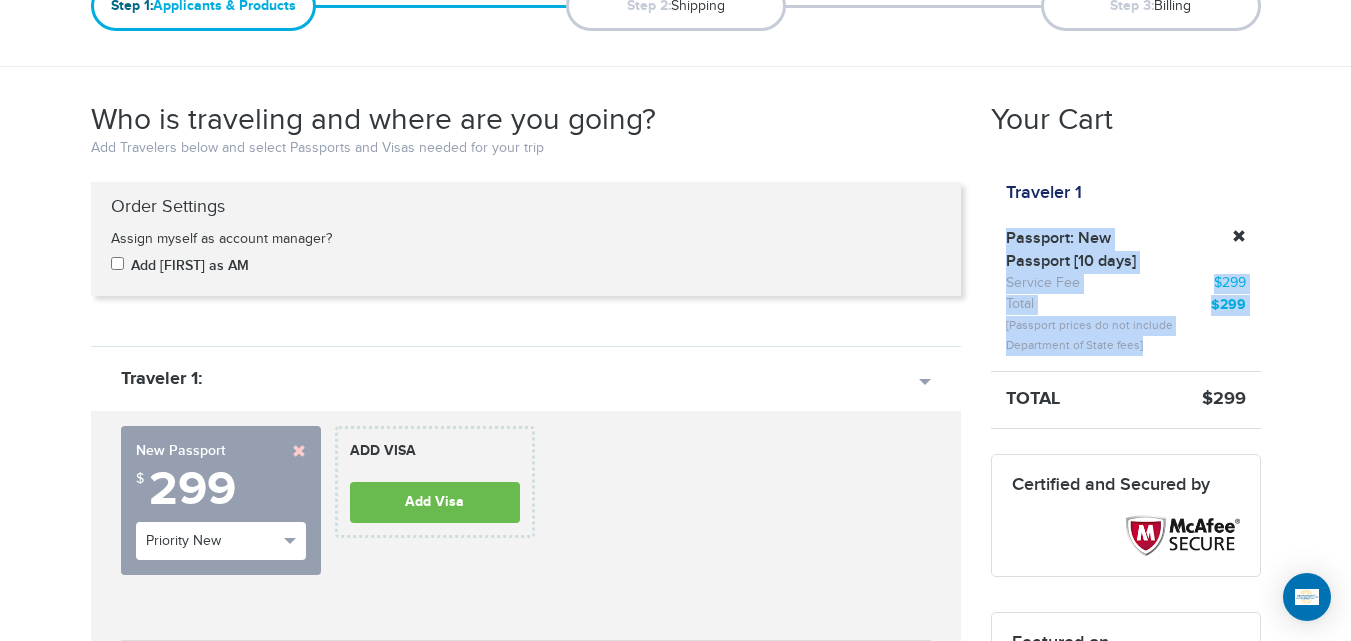 drag, startPoint x: 1147, startPoint y: 349, endPoint x: 1009, endPoint y: 235, distance: 178.99721 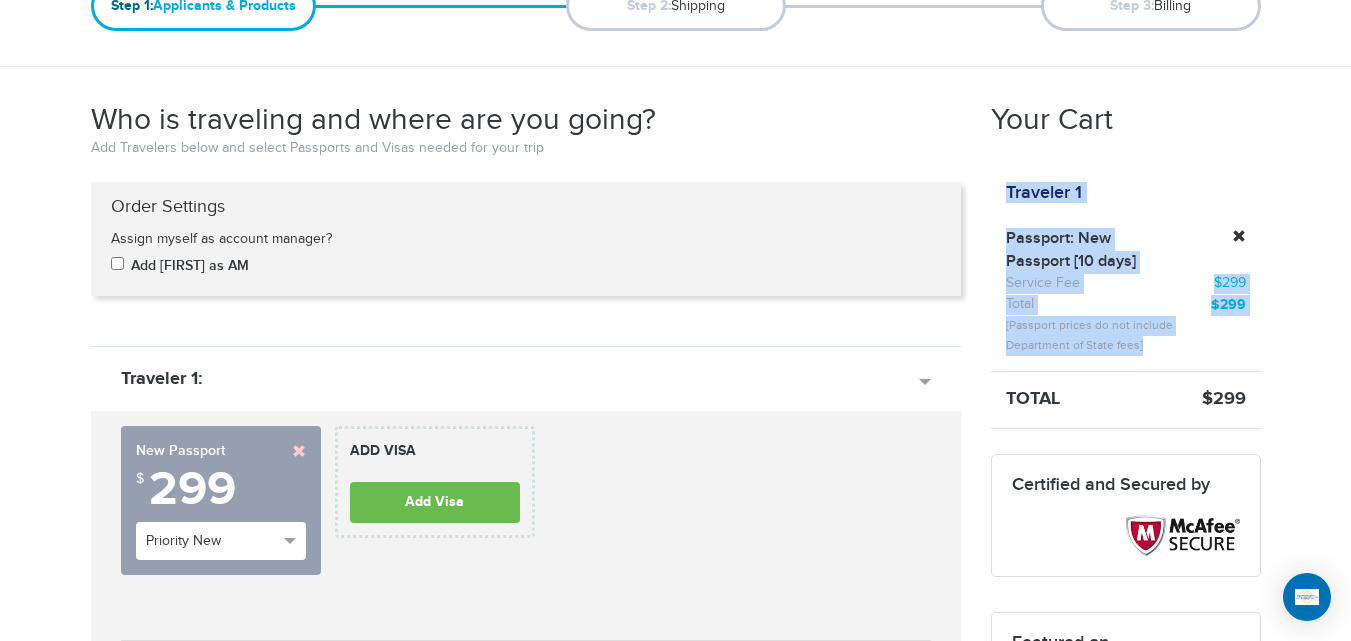 drag, startPoint x: 1143, startPoint y: 345, endPoint x: 1007, endPoint y: 195, distance: 202.47469 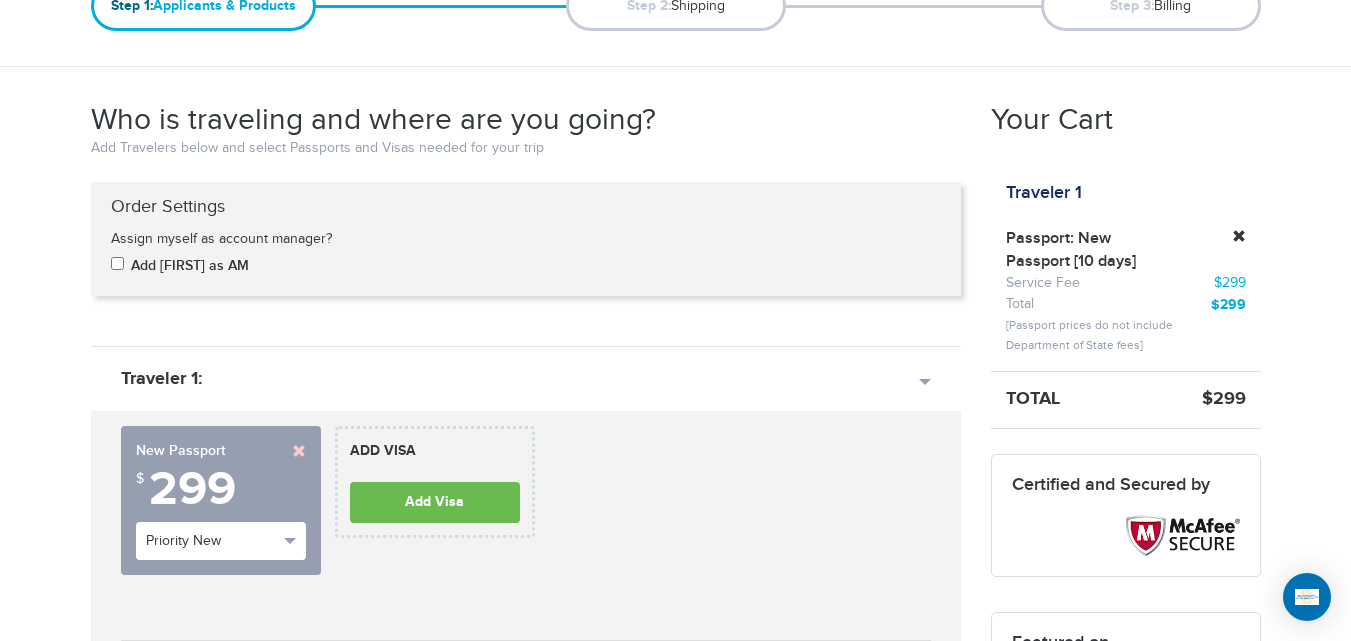 click on "[PHONE]
Passports & Visas.com
Hello, [FIRST]
Passports
Passport Renewal
New Passport
Second Passport
Passport Name Change
Lost Passport
Child Passport
Travel Visas" at bounding box center (675, 1641) 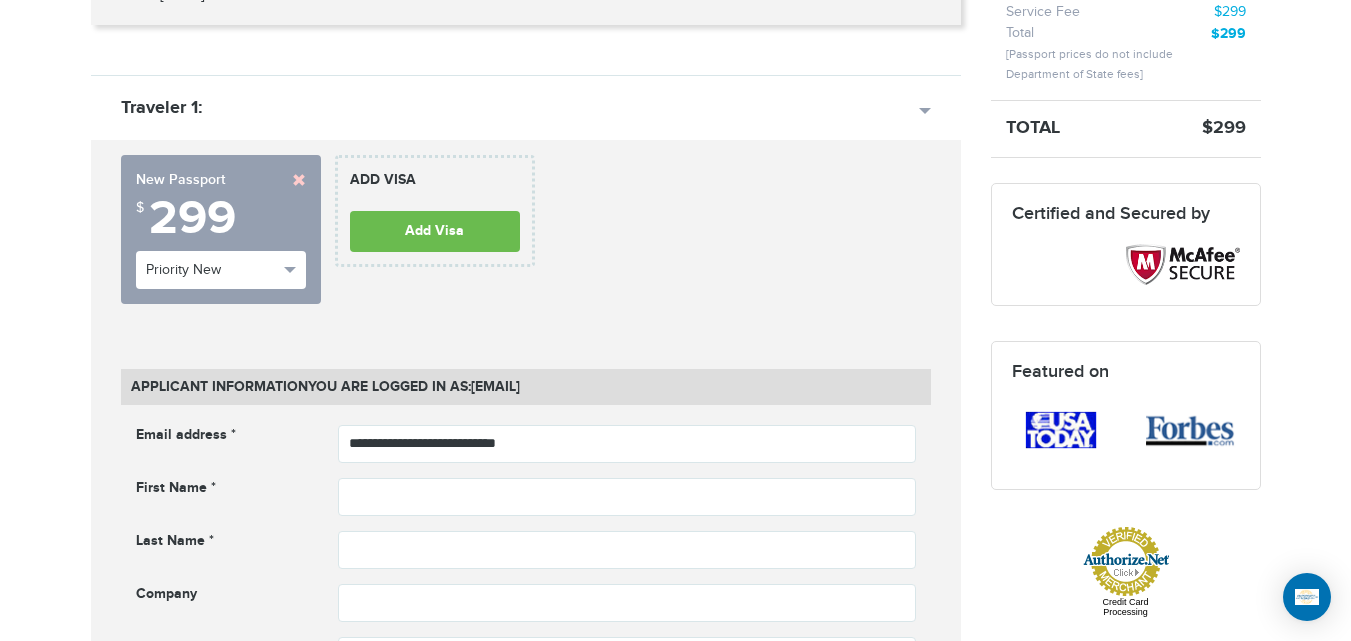 scroll, scrollTop: 582, scrollLeft: 0, axis: vertical 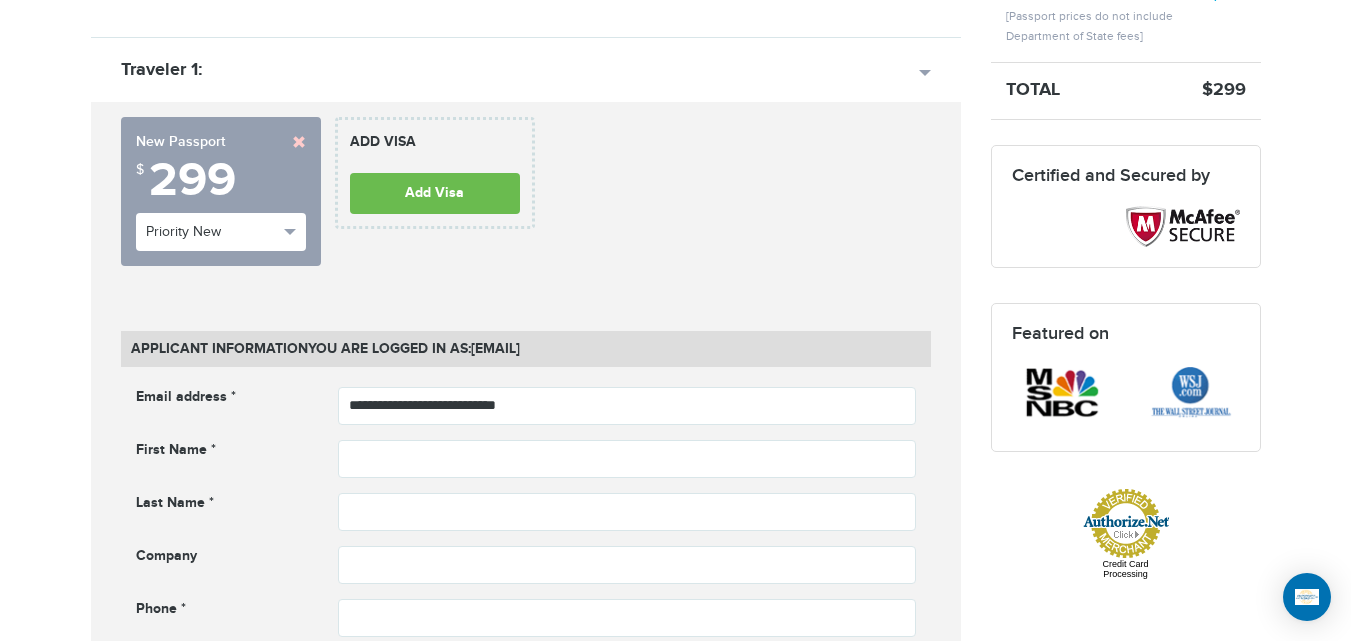 click at bounding box center (299, 142) 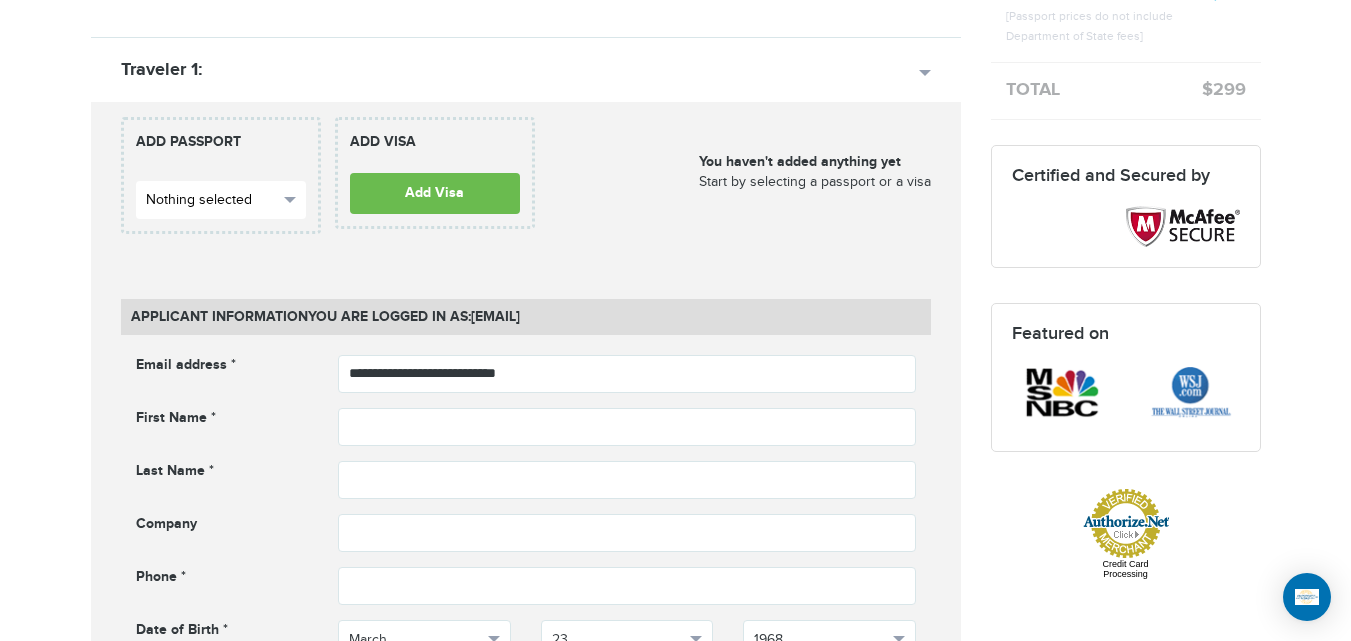 click on "Nothing selected" at bounding box center [221, 200] 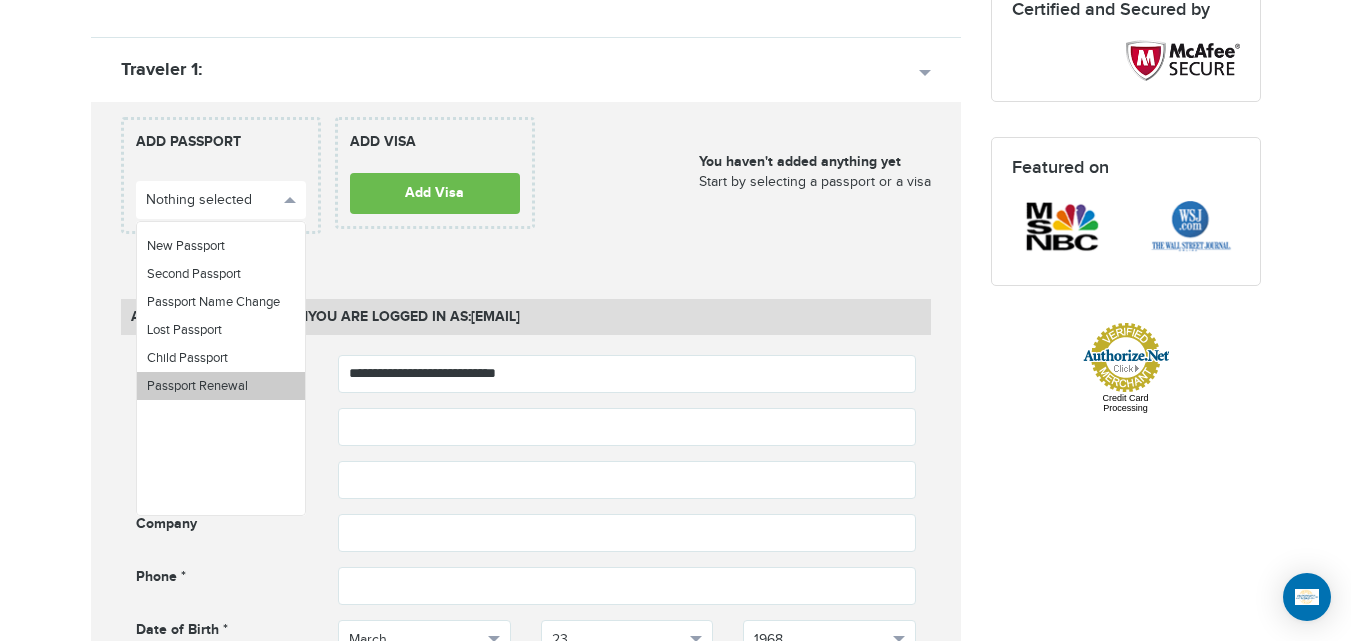 click on "Passport Renewal" at bounding box center (221, 386) 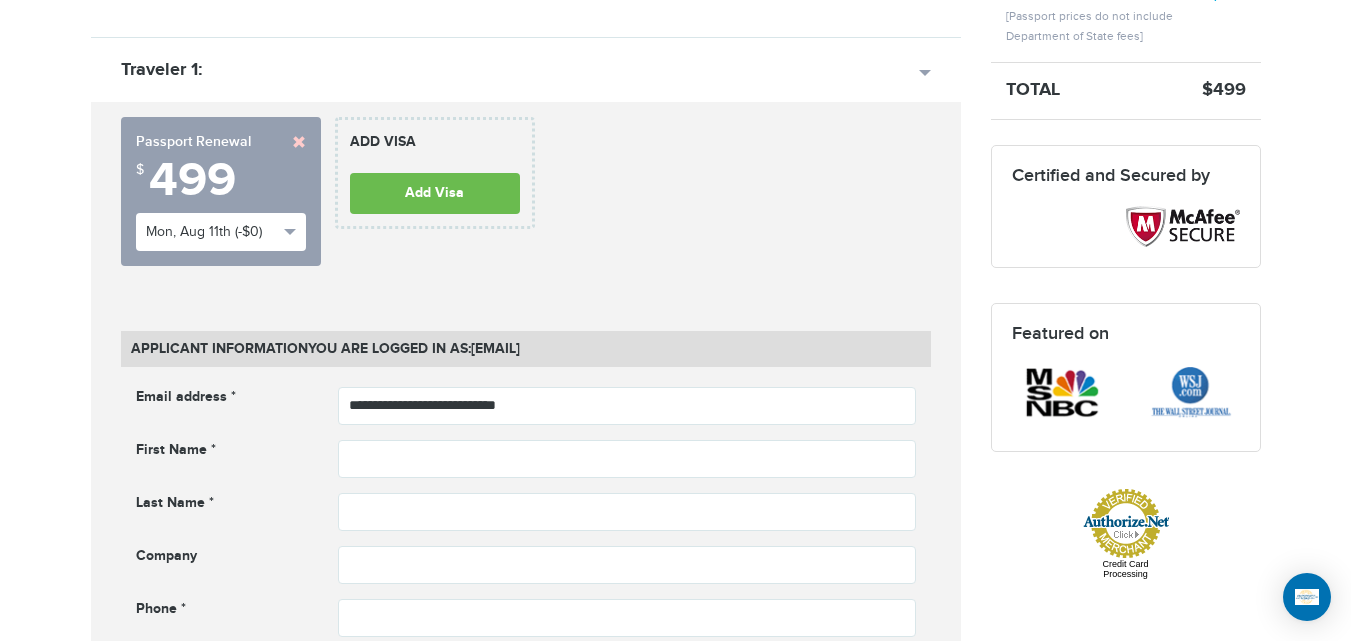click on "**********" at bounding box center [526, 199] 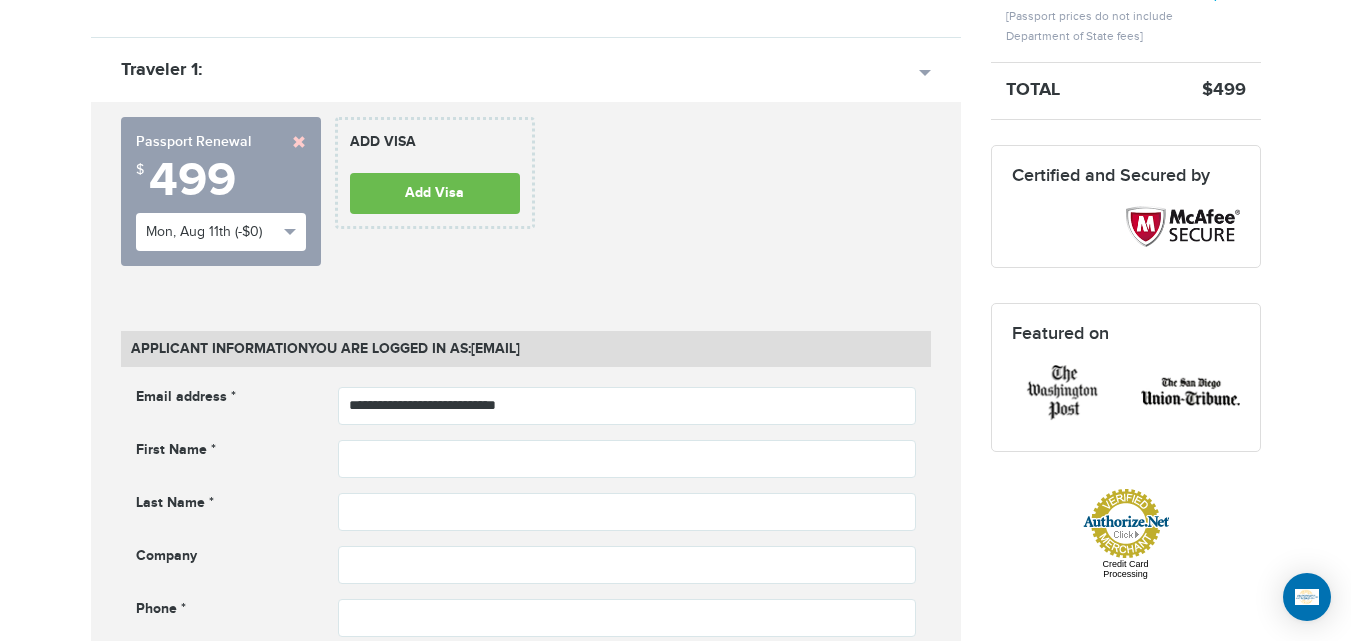 click on "**********" at bounding box center (328, 199) 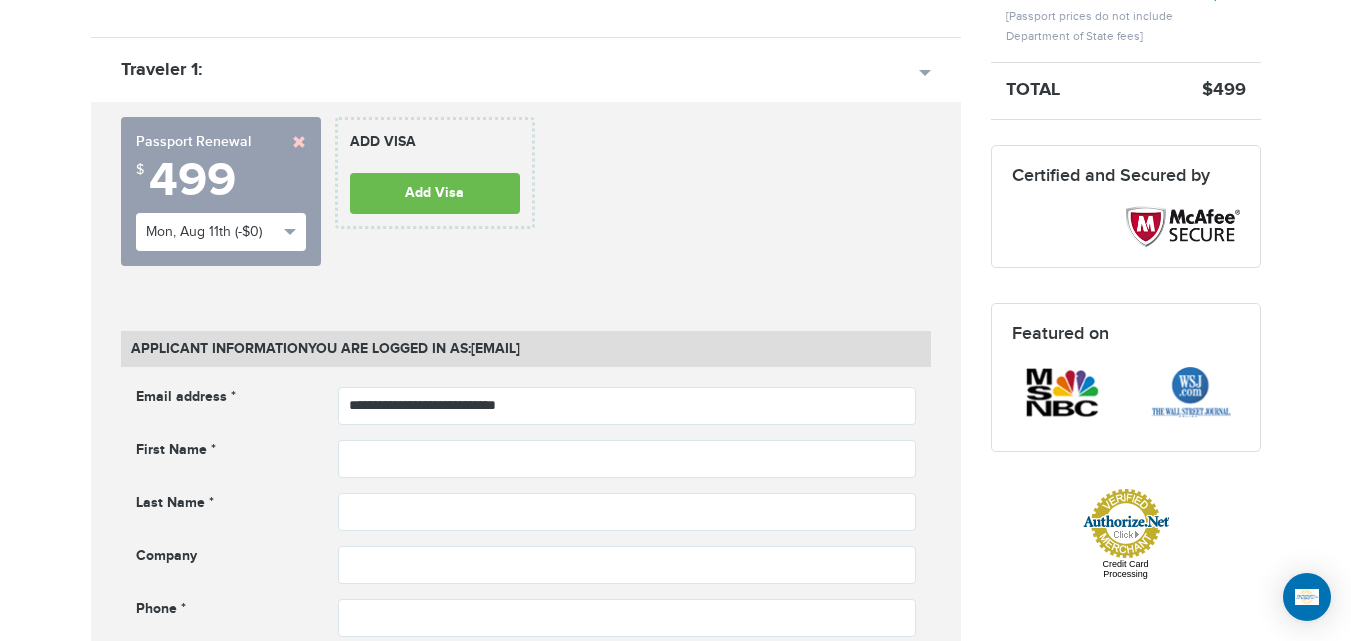 click on "**********" at bounding box center [526, 199] 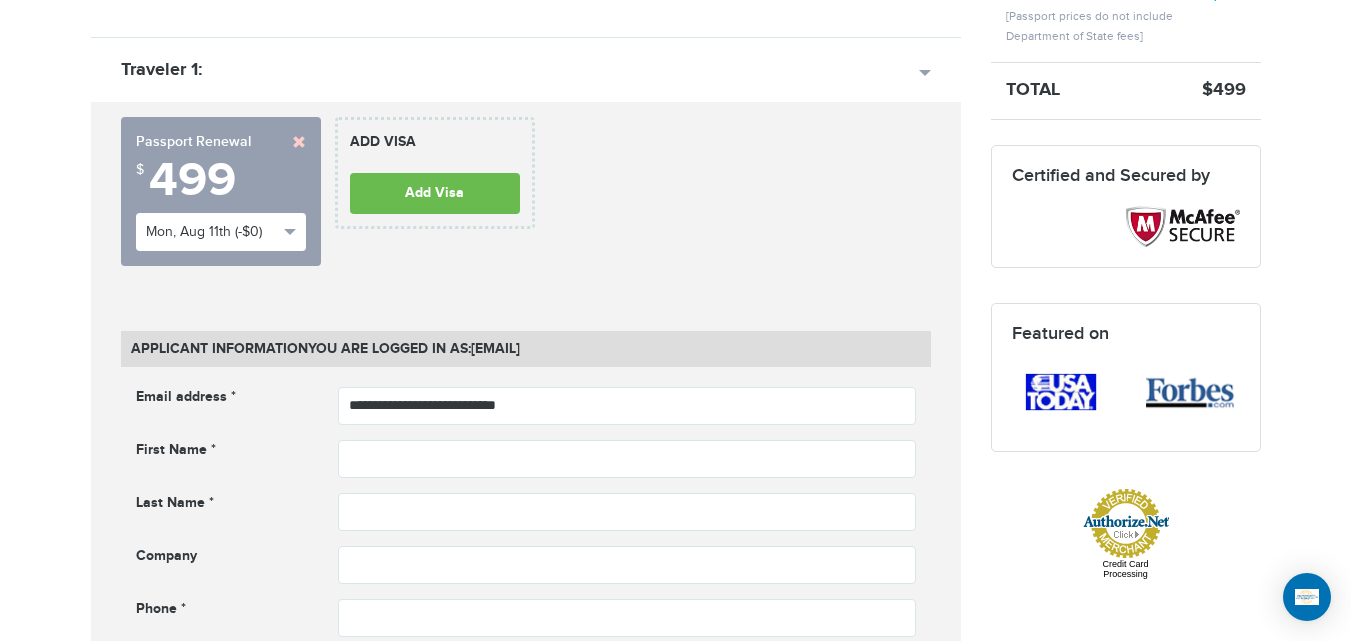 click on "**********" at bounding box center (328, 199) 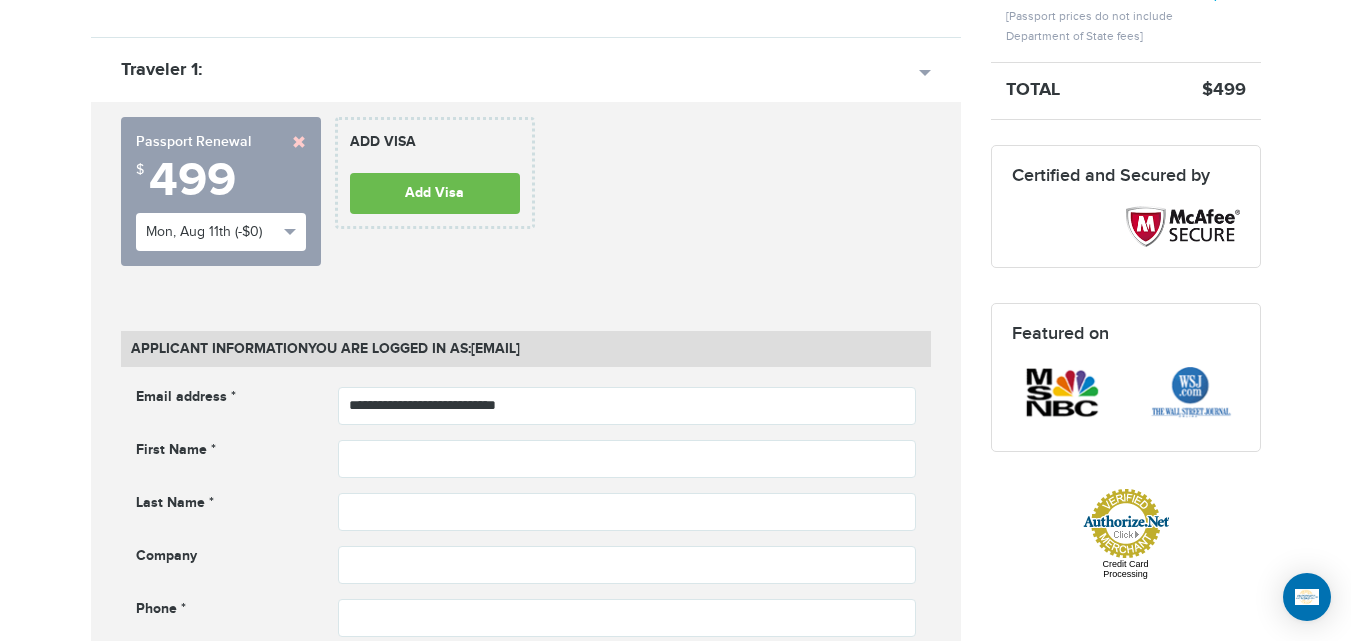 click on "**********" at bounding box center (526, 199) 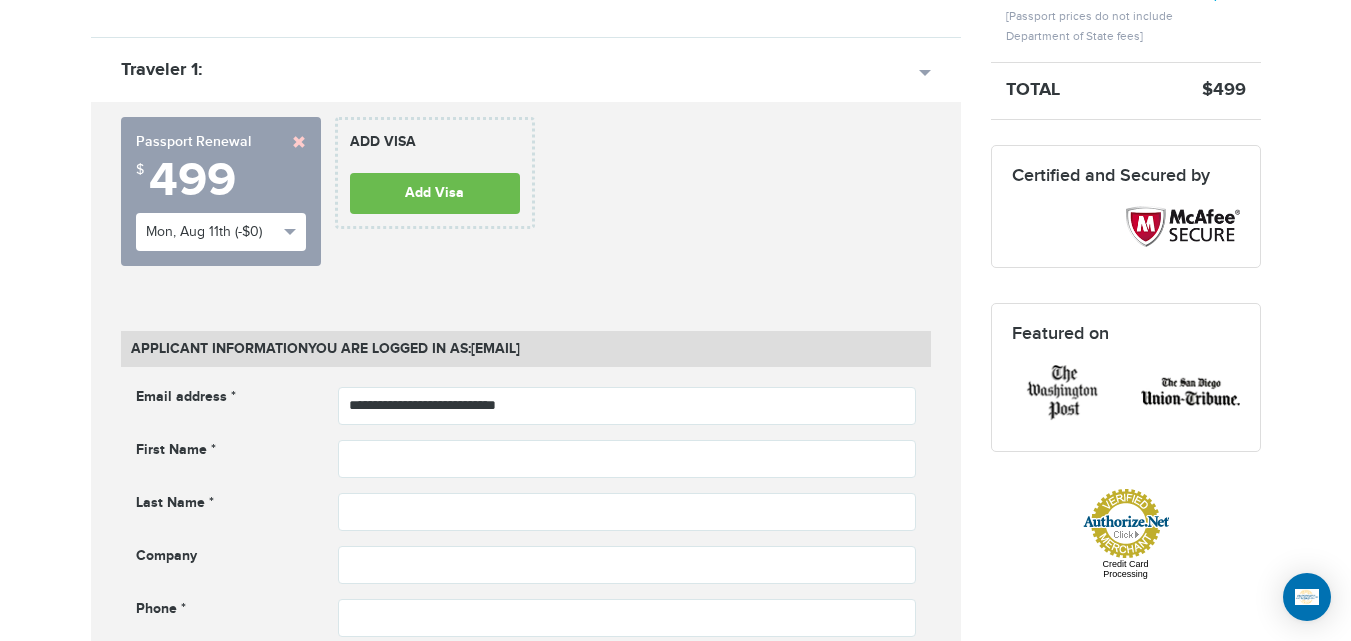 click on "**********" at bounding box center (526, 199) 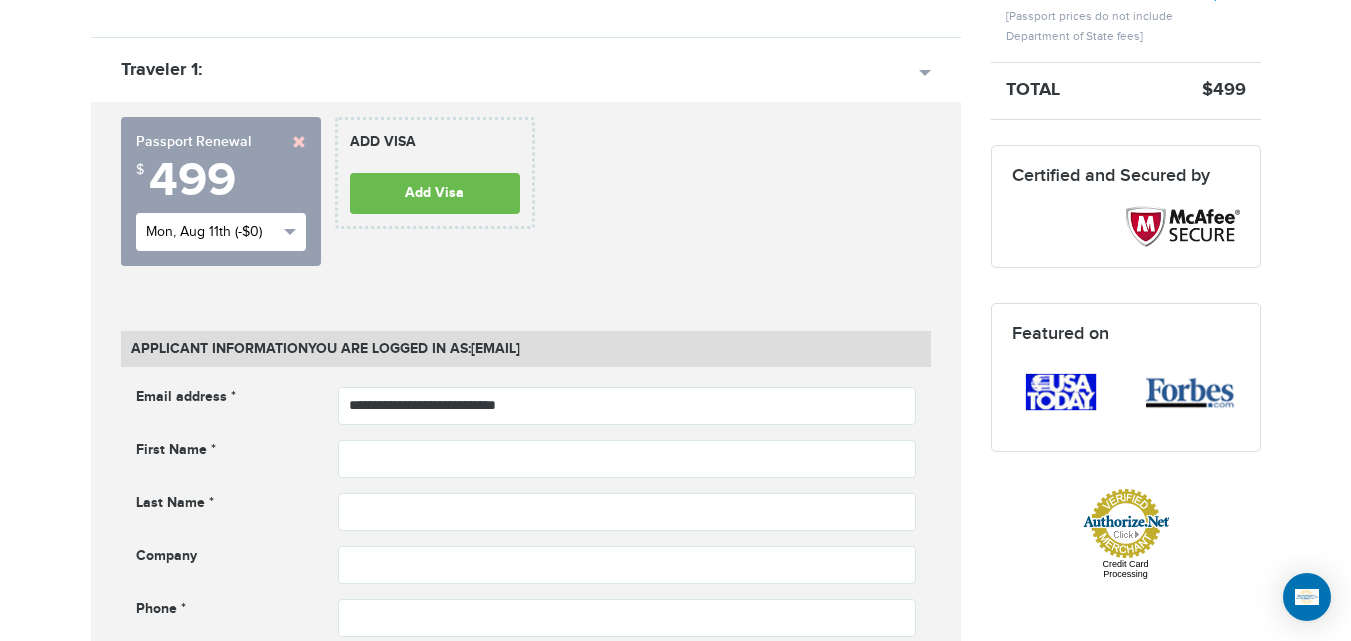 click on "Mon, Aug 11th (-$0)" at bounding box center (212, 232) 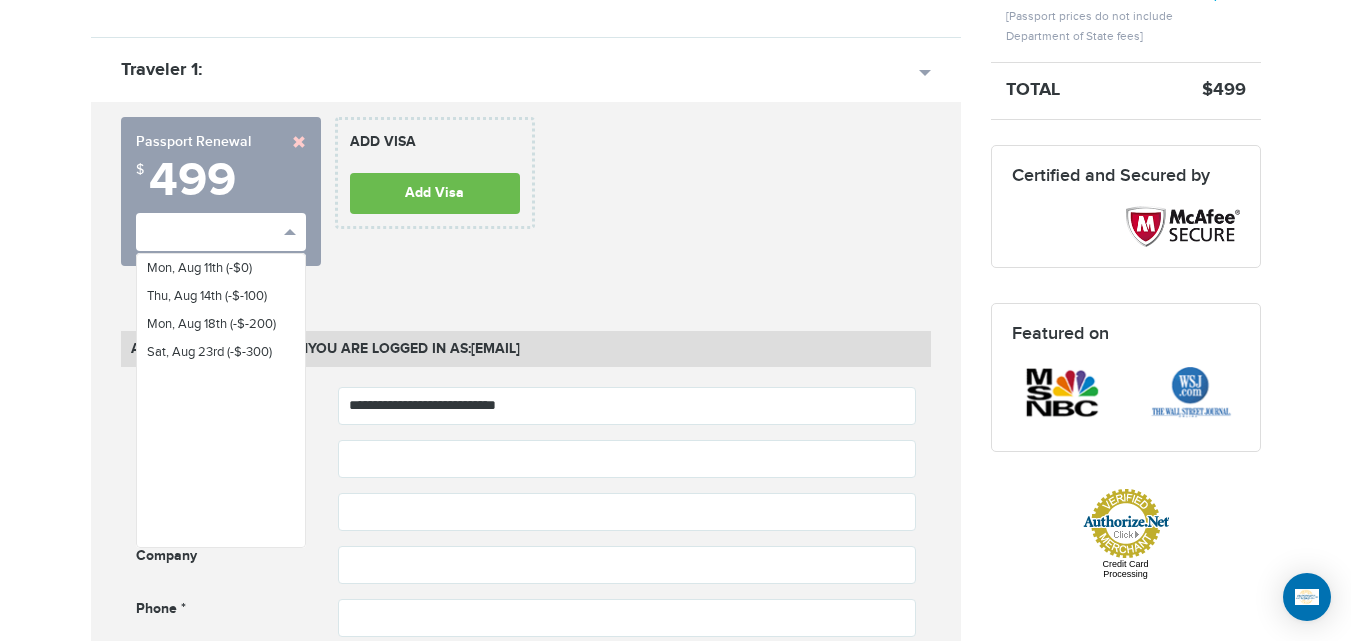 click on "[PHONE]
Passports & Visas.com
Hello, [FIRST]
Passports
Passport Renewal
New Passport
Second Passport
Passport Name Change
Lost Passport
Child Passport
Travel Visas" at bounding box center [675, 1332] 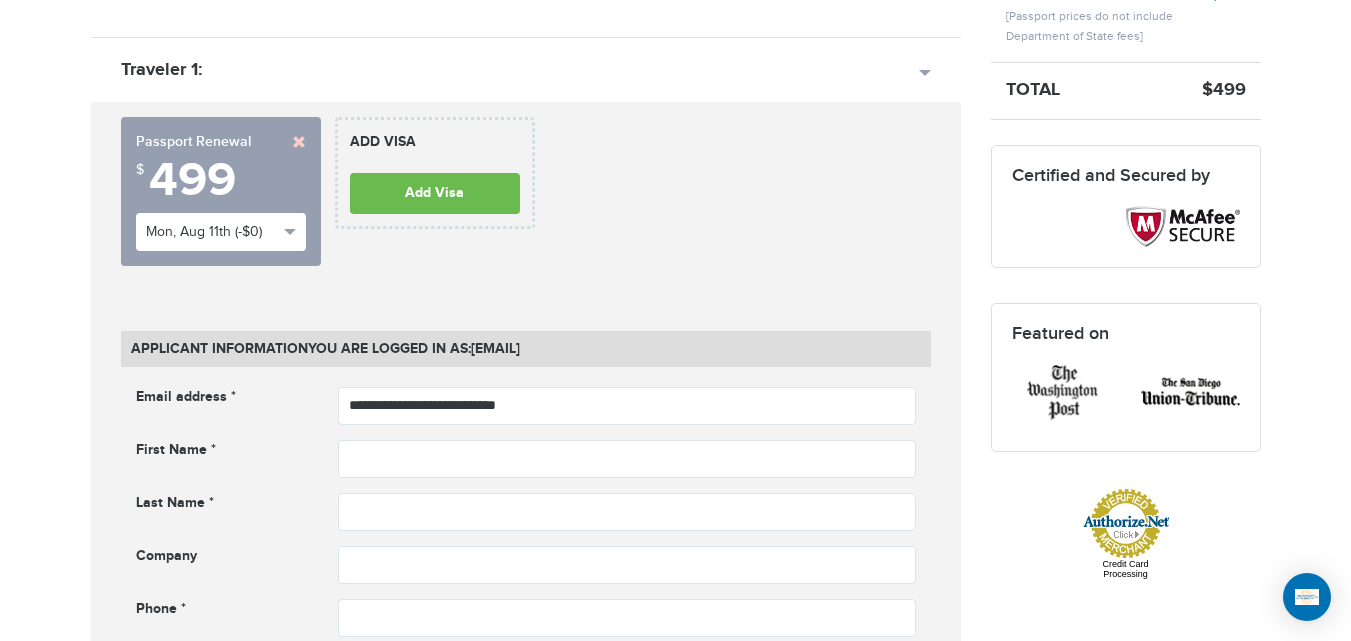 click on "**********" at bounding box center (526, 1376) 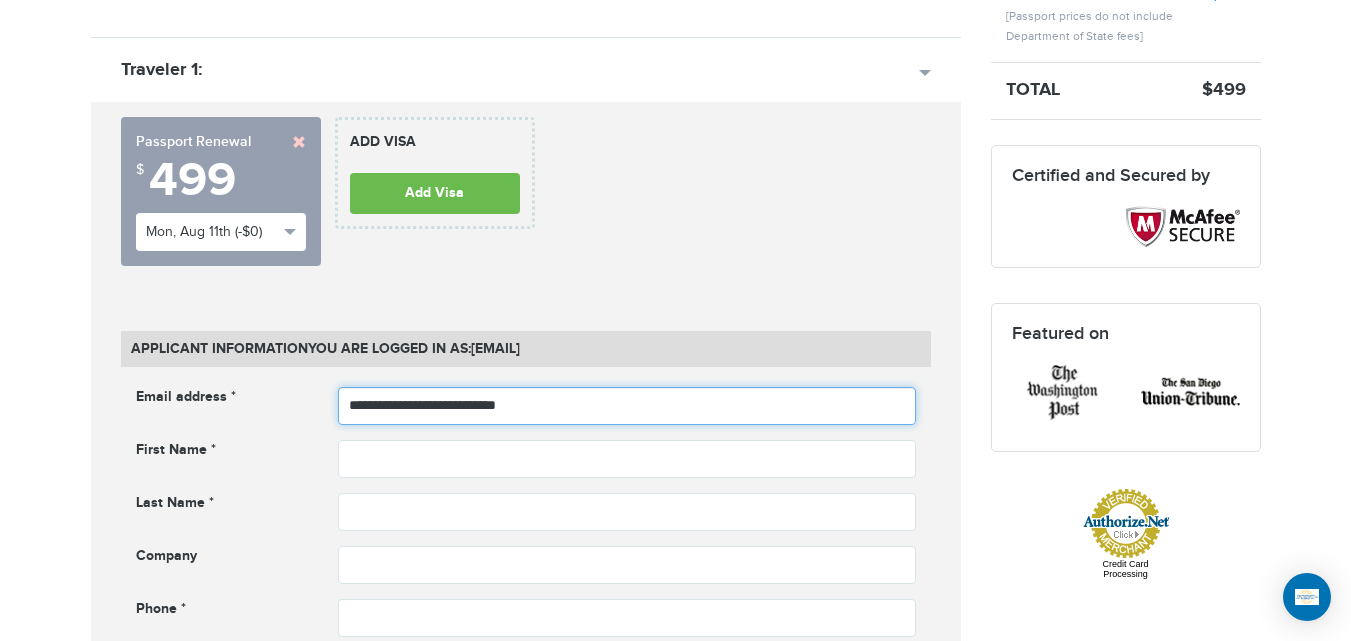 click on "**********" at bounding box center (627, 406) 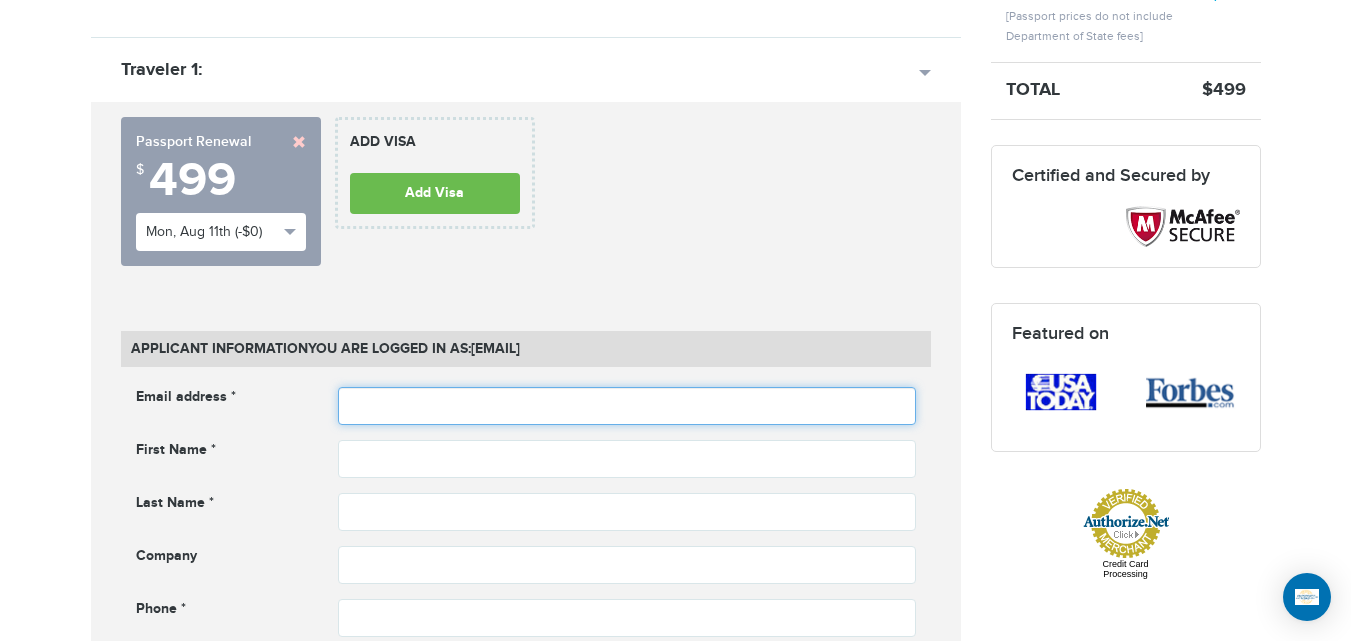 type 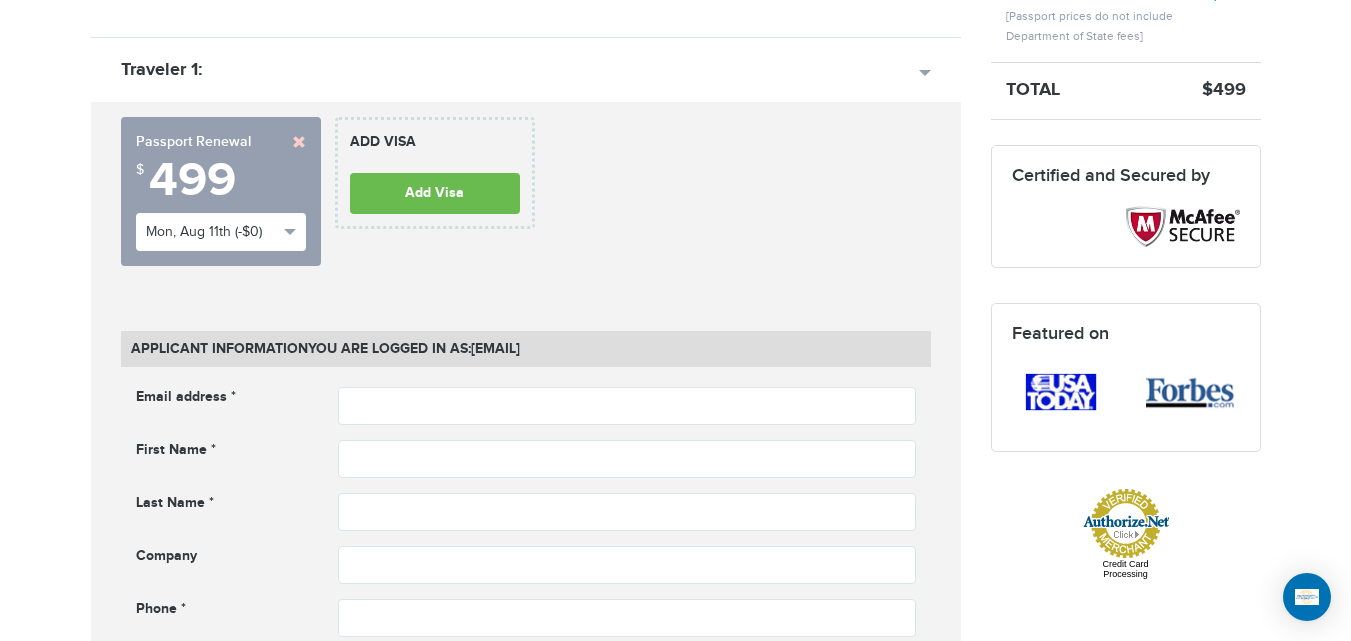 click on "Email address *" at bounding box center (222, 399) 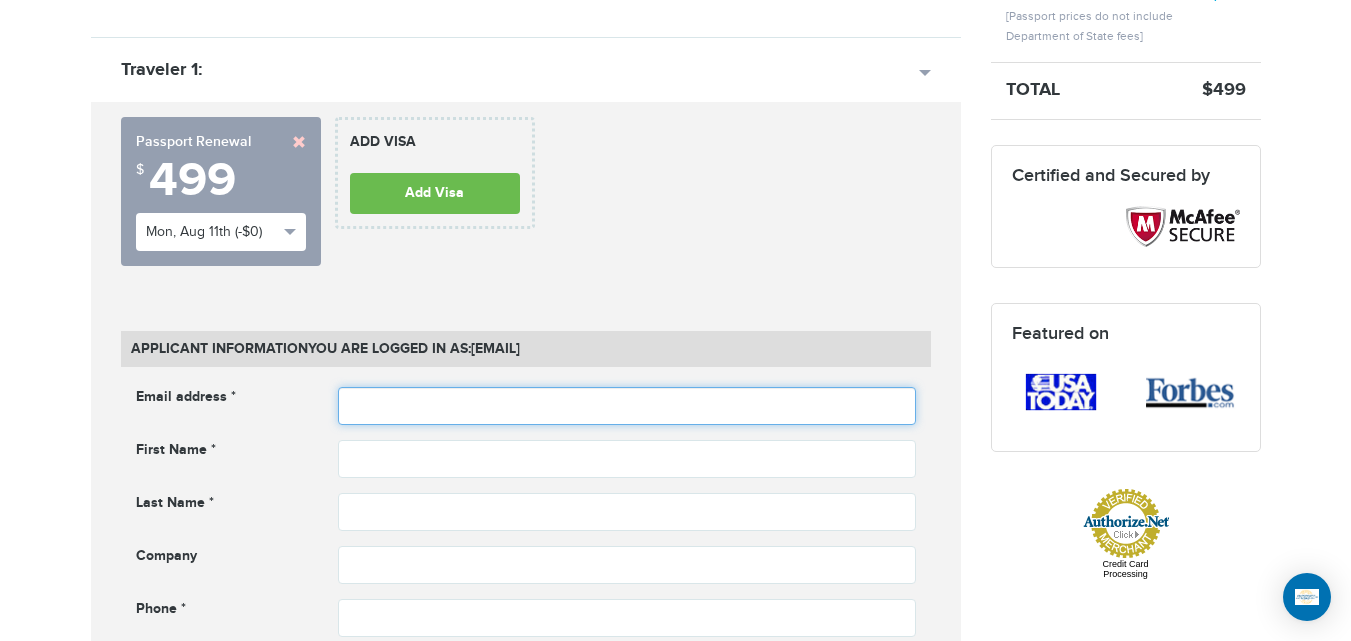click at bounding box center (627, 406) 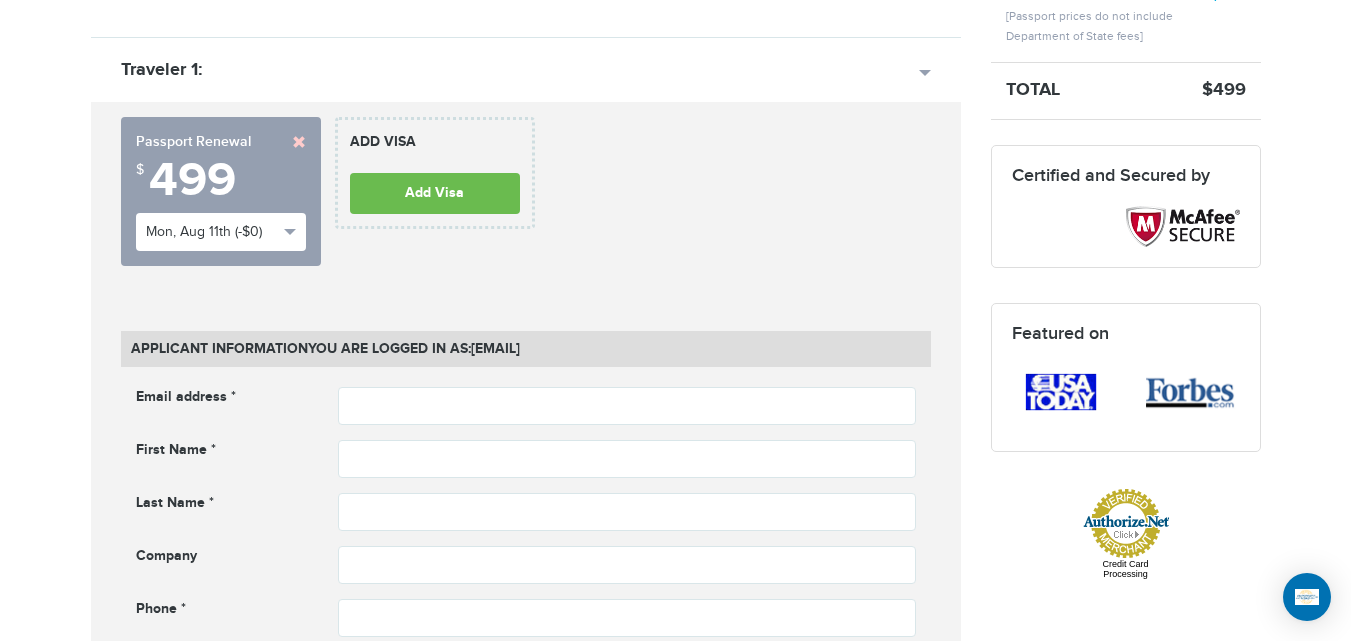 click on "Email address *
Email address cannot be empty" at bounding box center [526, 406] 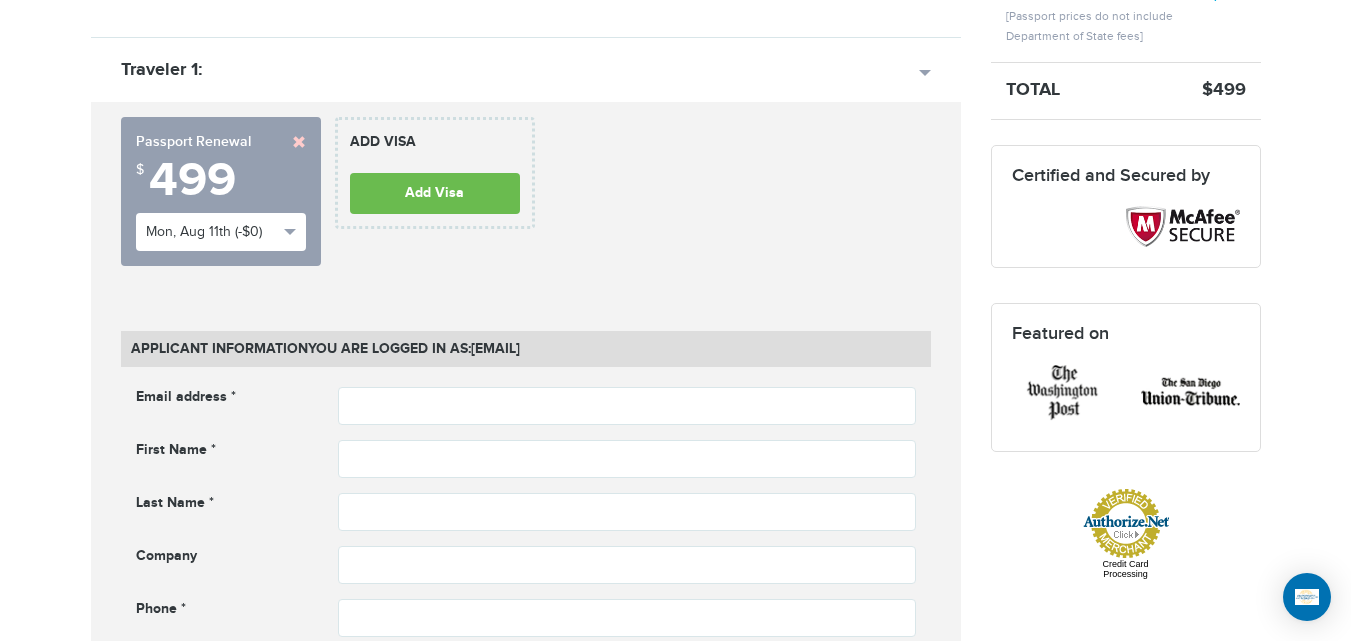 click on "Email address *
Email address cannot be empty" at bounding box center [526, 406] 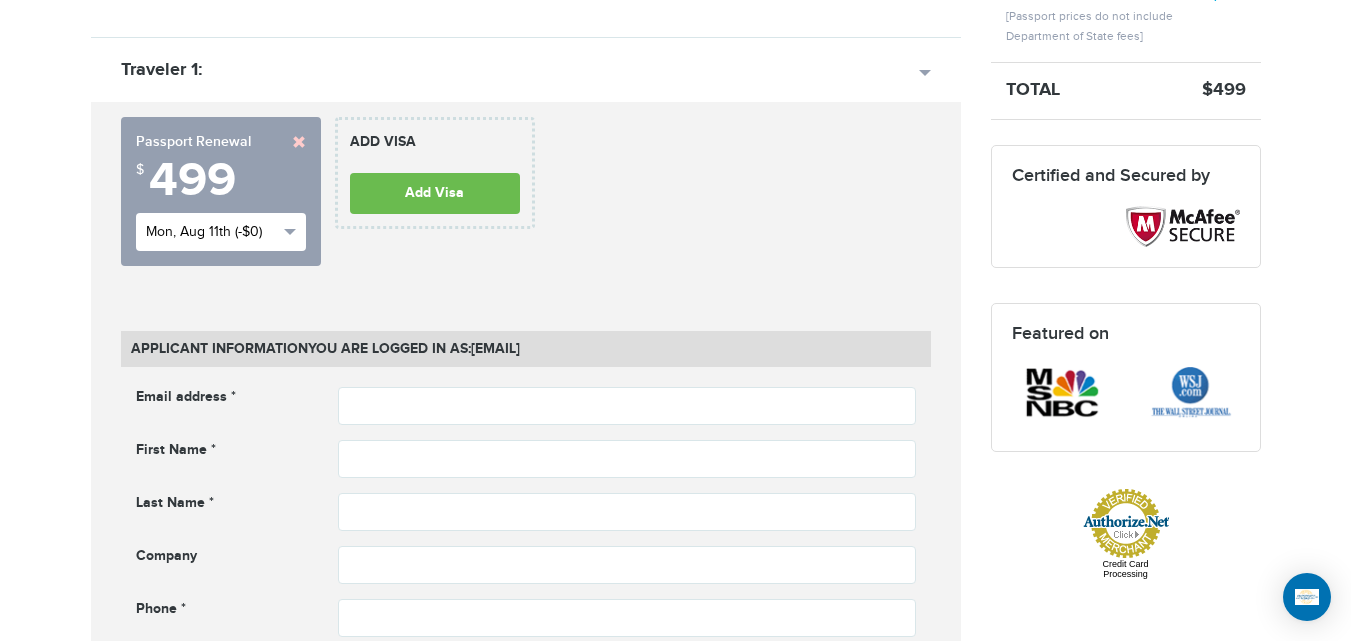 click on "Mon, Aug 11th (-$0)" at bounding box center [221, 232] 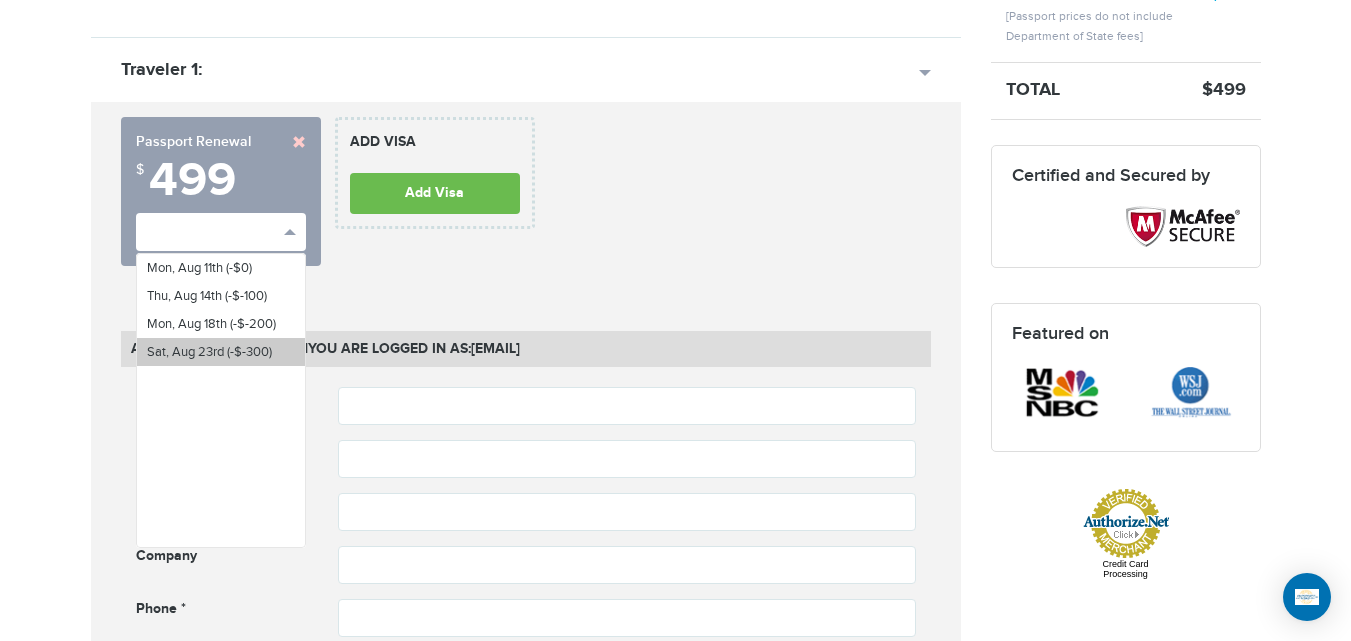 click on "Sat, Aug 23rd (-$-300)" at bounding box center (221, 352) 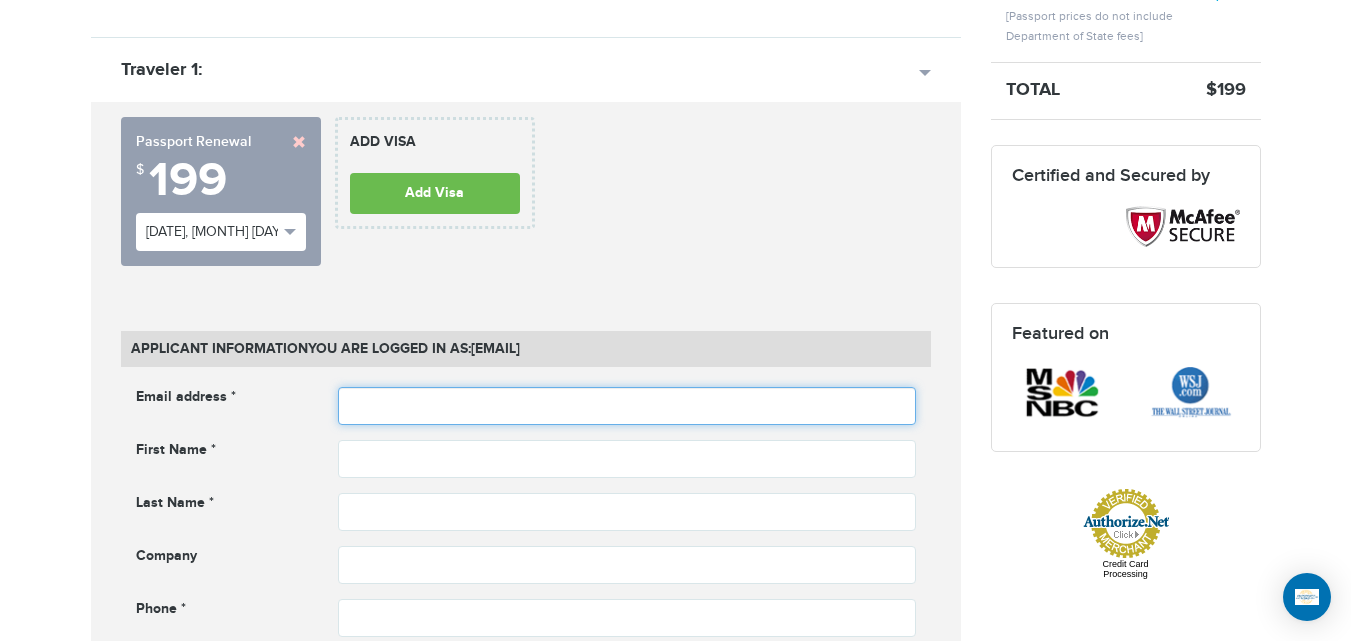 click at bounding box center [627, 406] 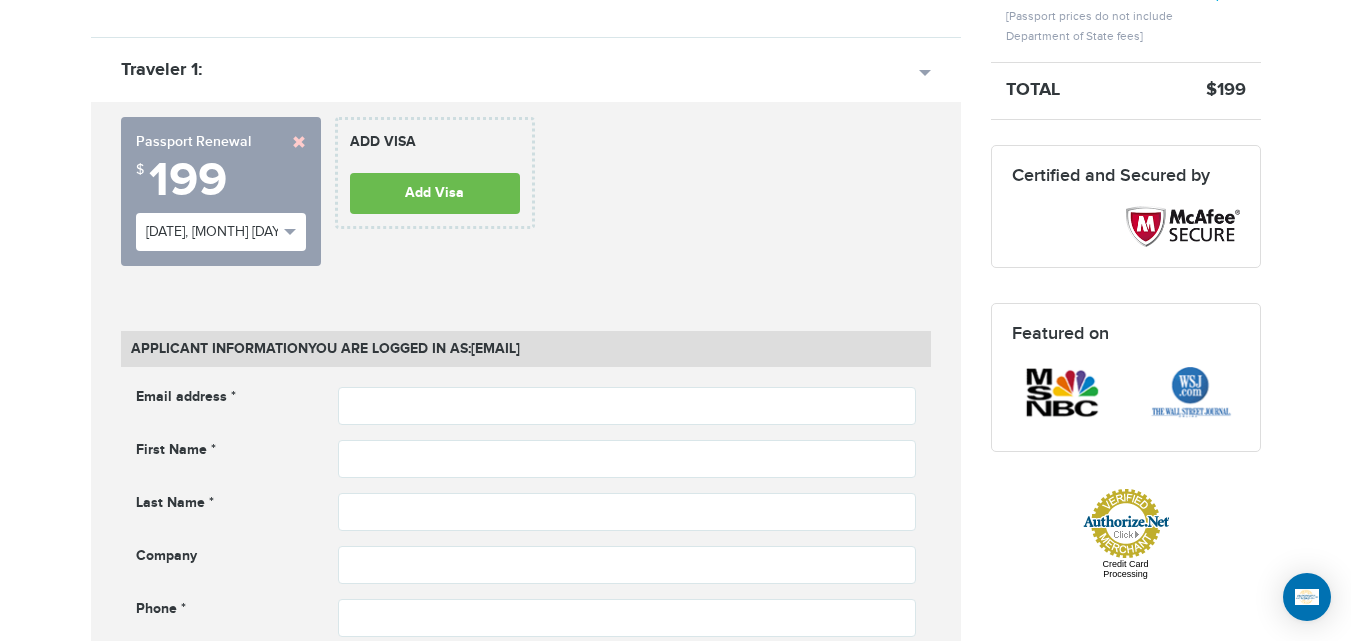 click on "Email address *" at bounding box center (222, 399) 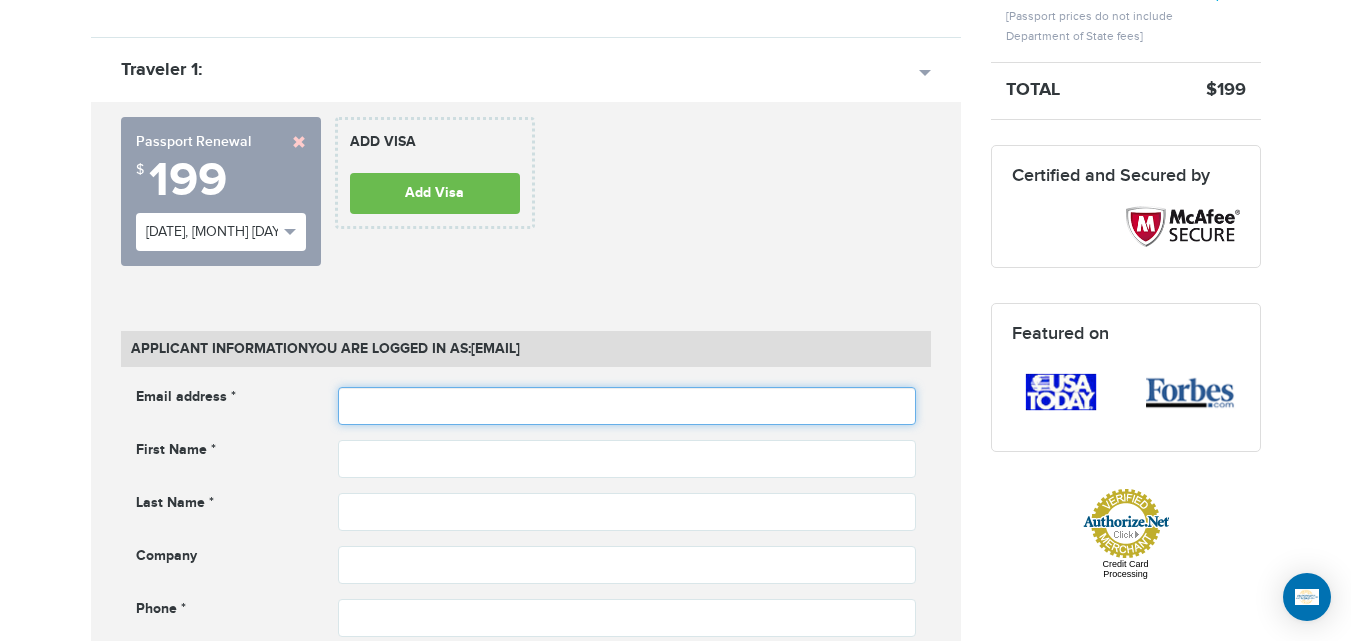 click at bounding box center (627, 406) 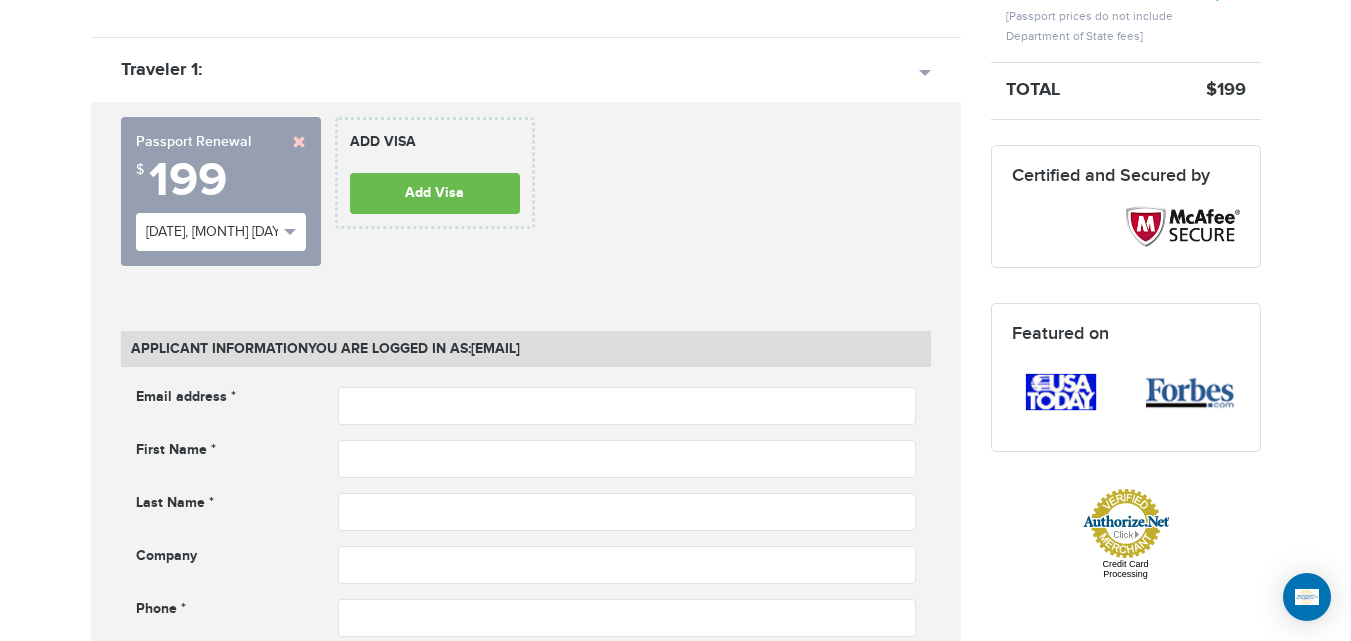 click on "Applicant Information  You are logged in as:  [EMAIL]
Email address *
Email address cannot be empty
First Name *
First name cannot be empty Company" at bounding box center [526, 1376] 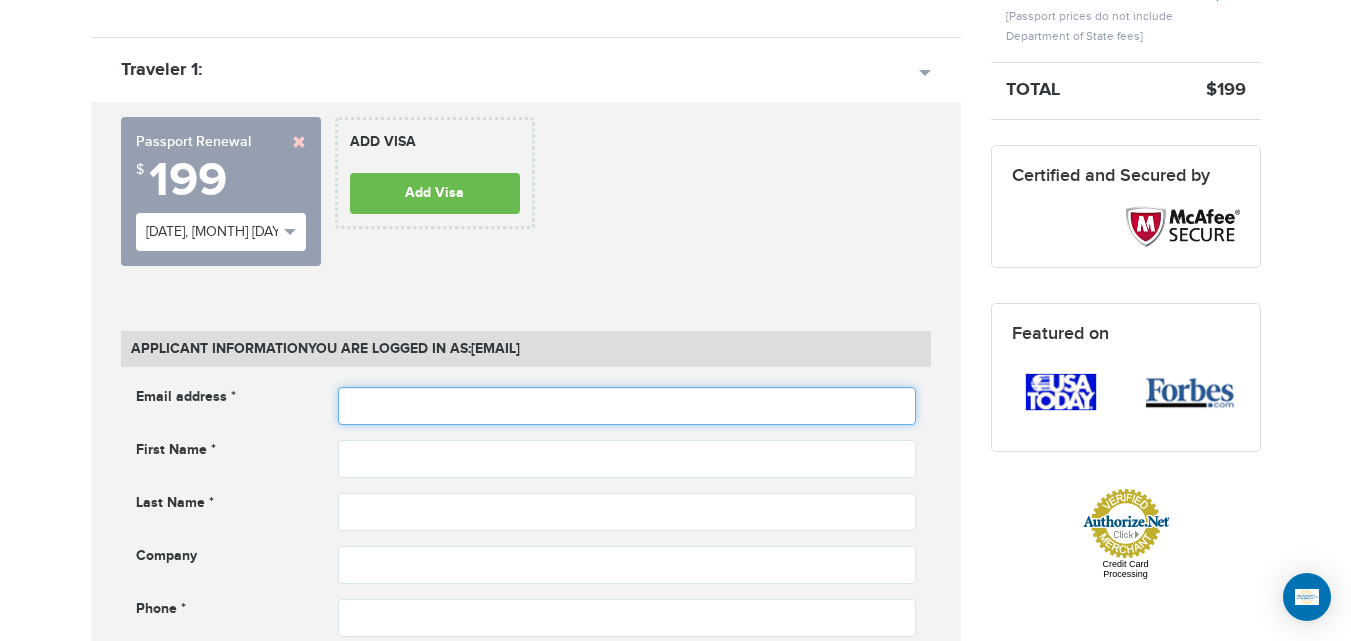click at bounding box center (627, 406) 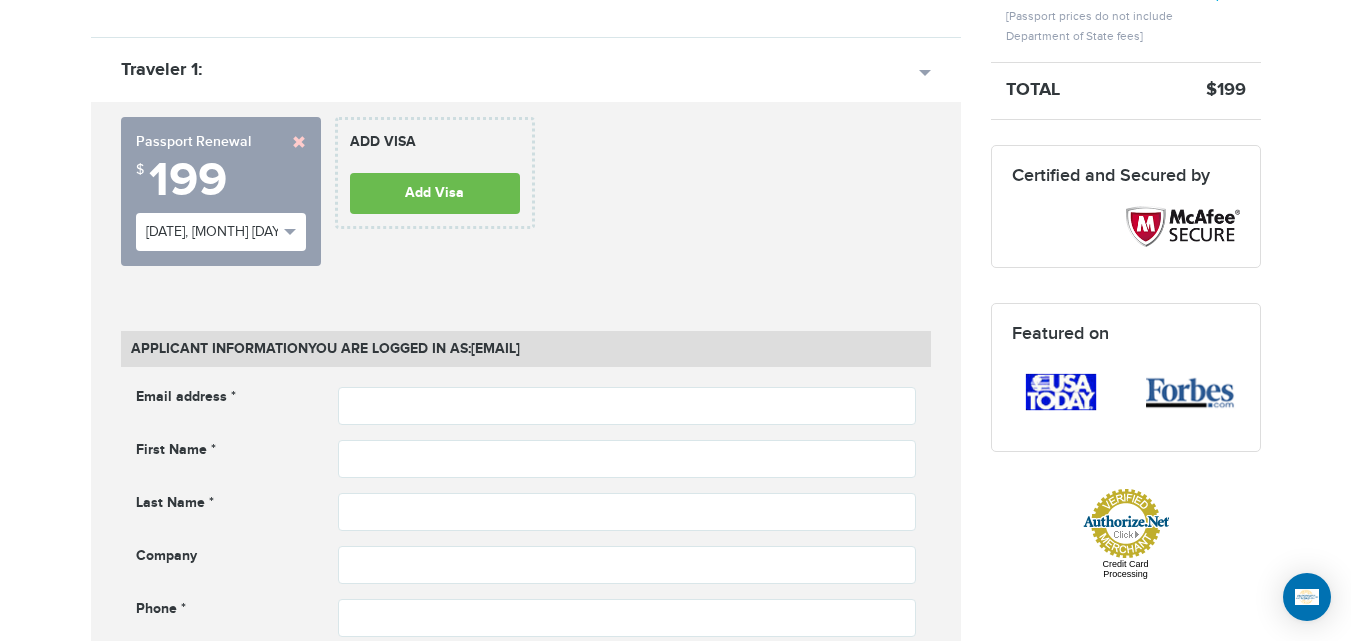click on "**********" at bounding box center (526, 1279) 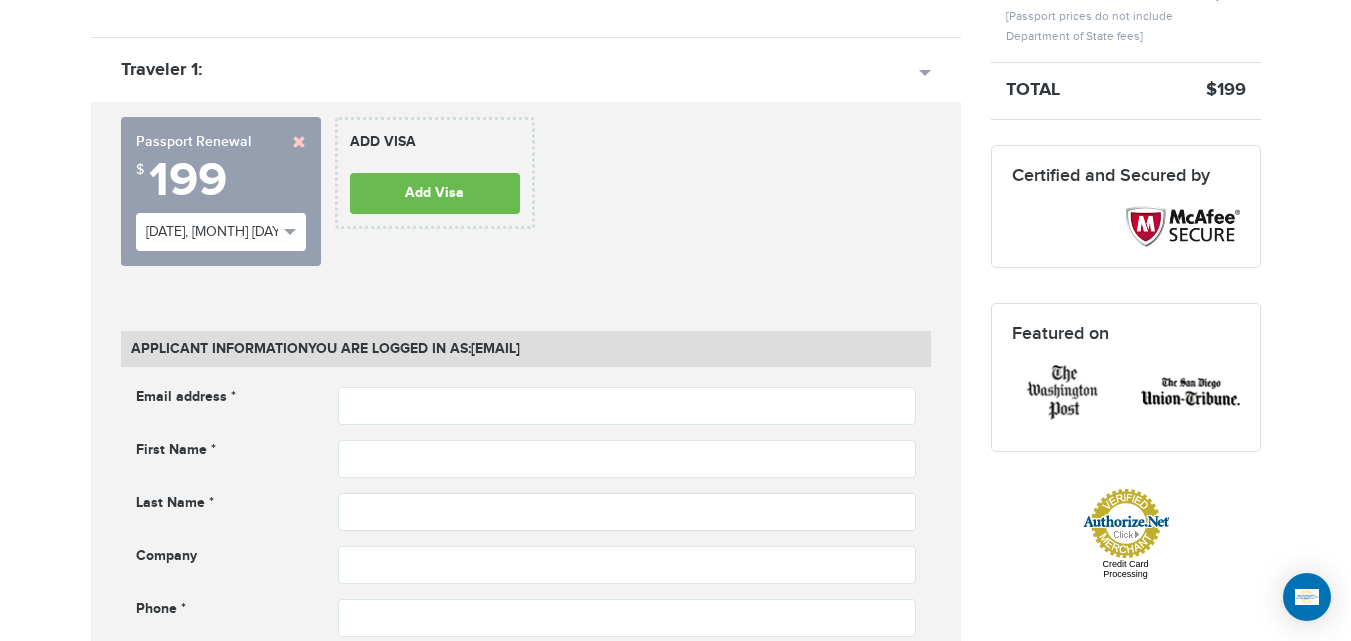 click on "Email address *" at bounding box center (186, 397) 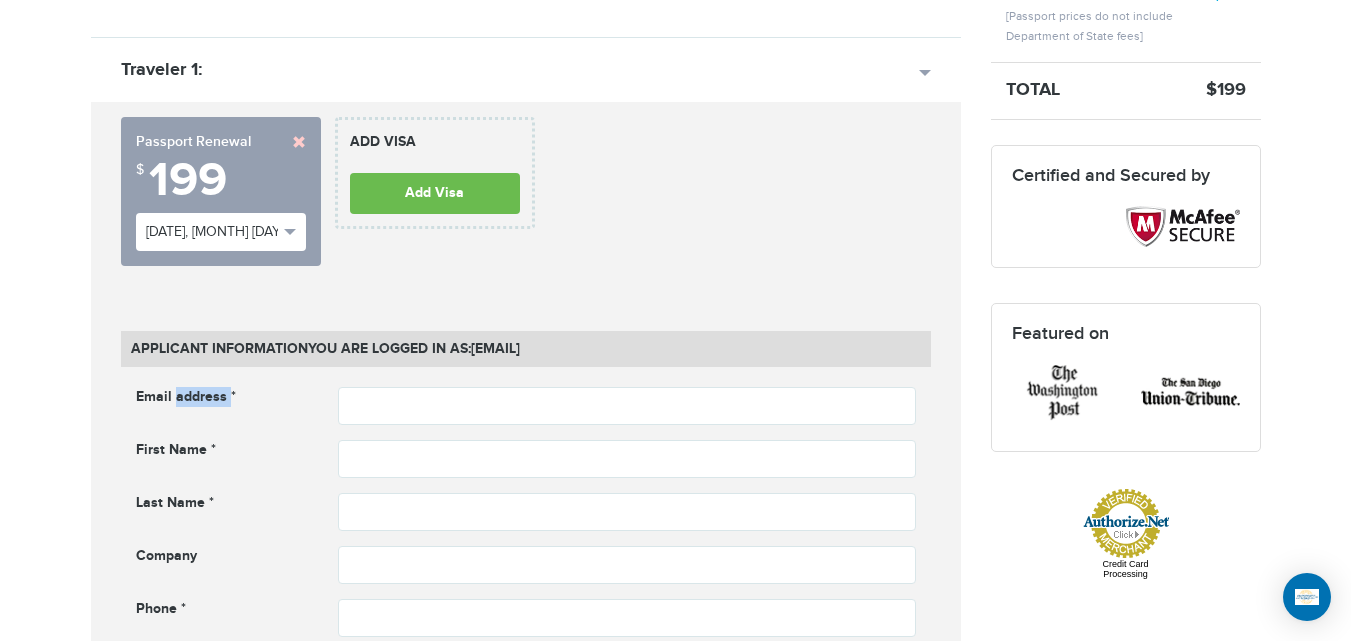 click on "Email address *" at bounding box center [186, 397] 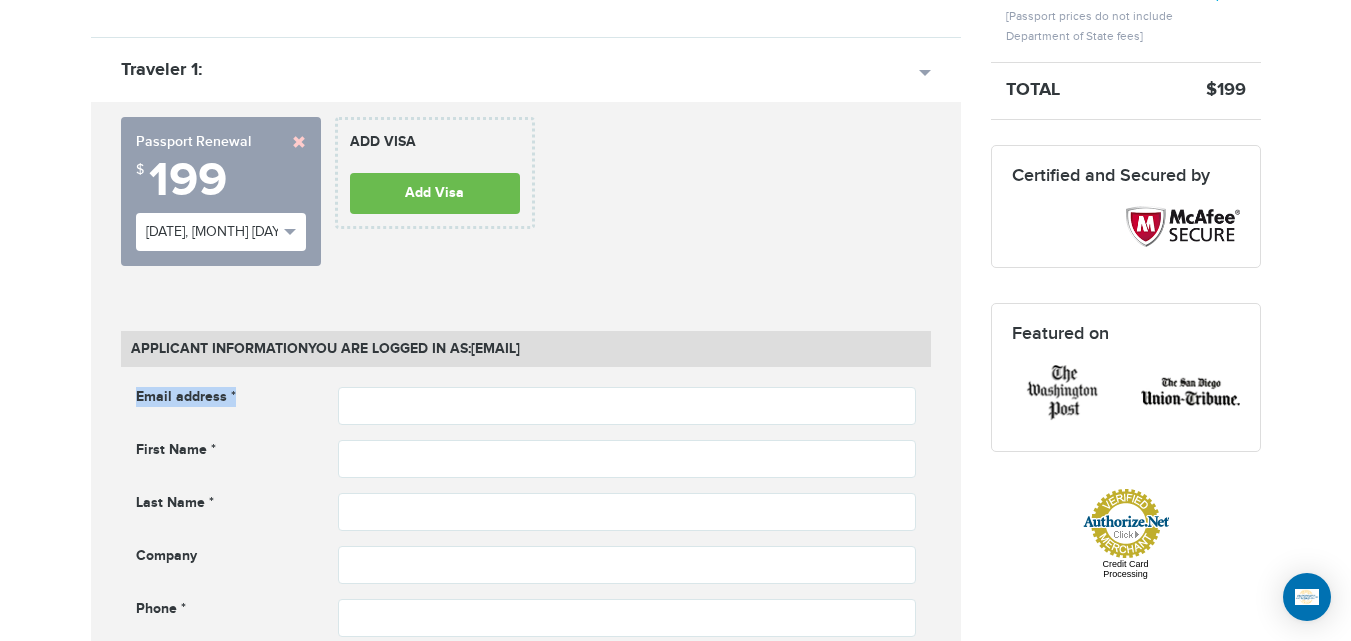 click on "Email address *" at bounding box center (186, 397) 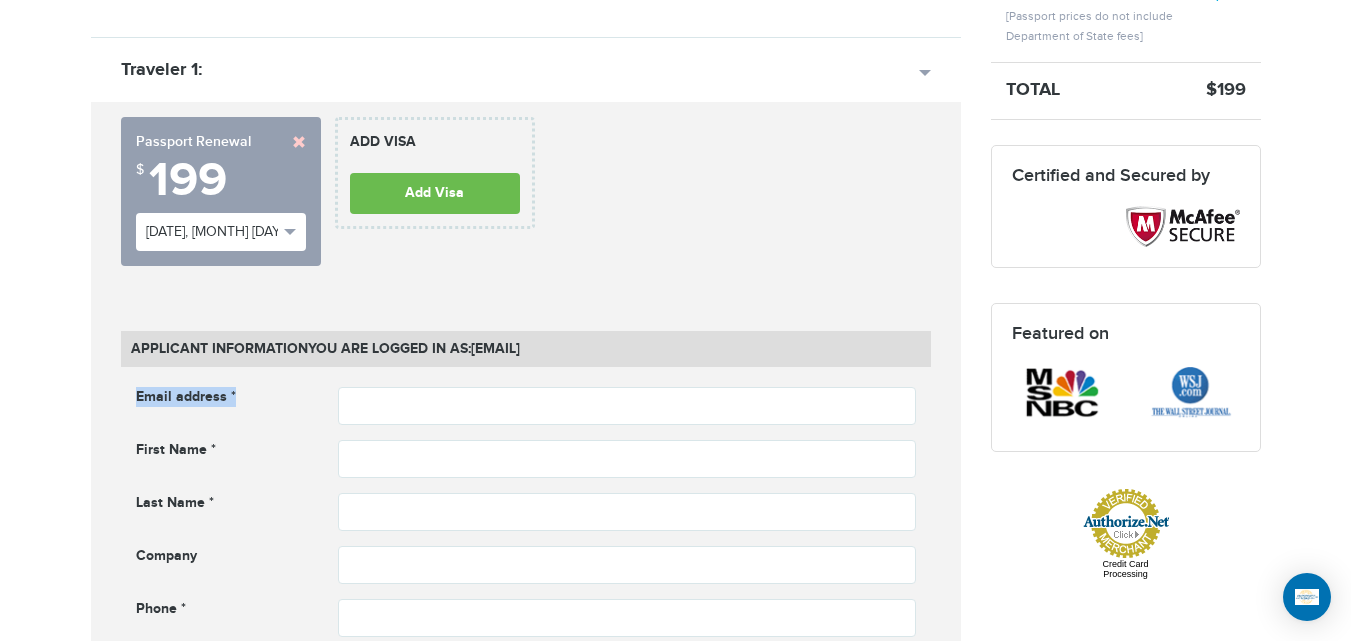 drag, startPoint x: 248, startPoint y: 397, endPoint x: 114, endPoint y: 393, distance: 134.0597 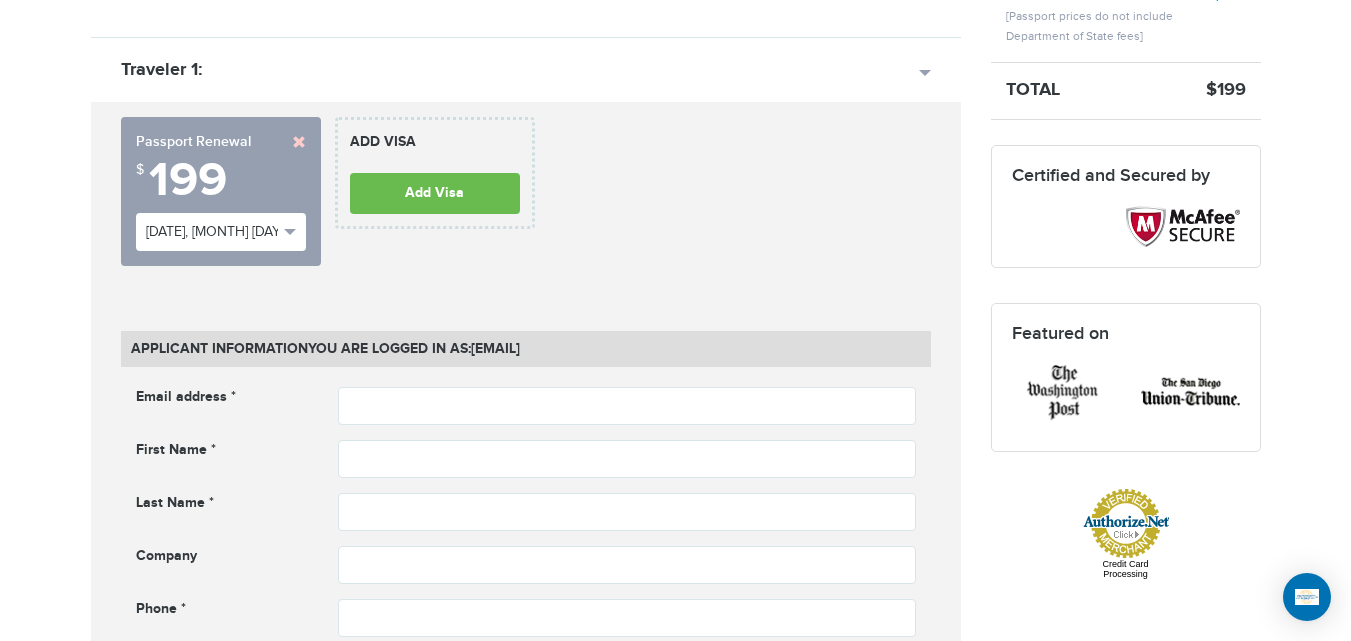 click on "Email address *
Email address cannot be empty
First Name *
Last Name *" at bounding box center (526, 553) 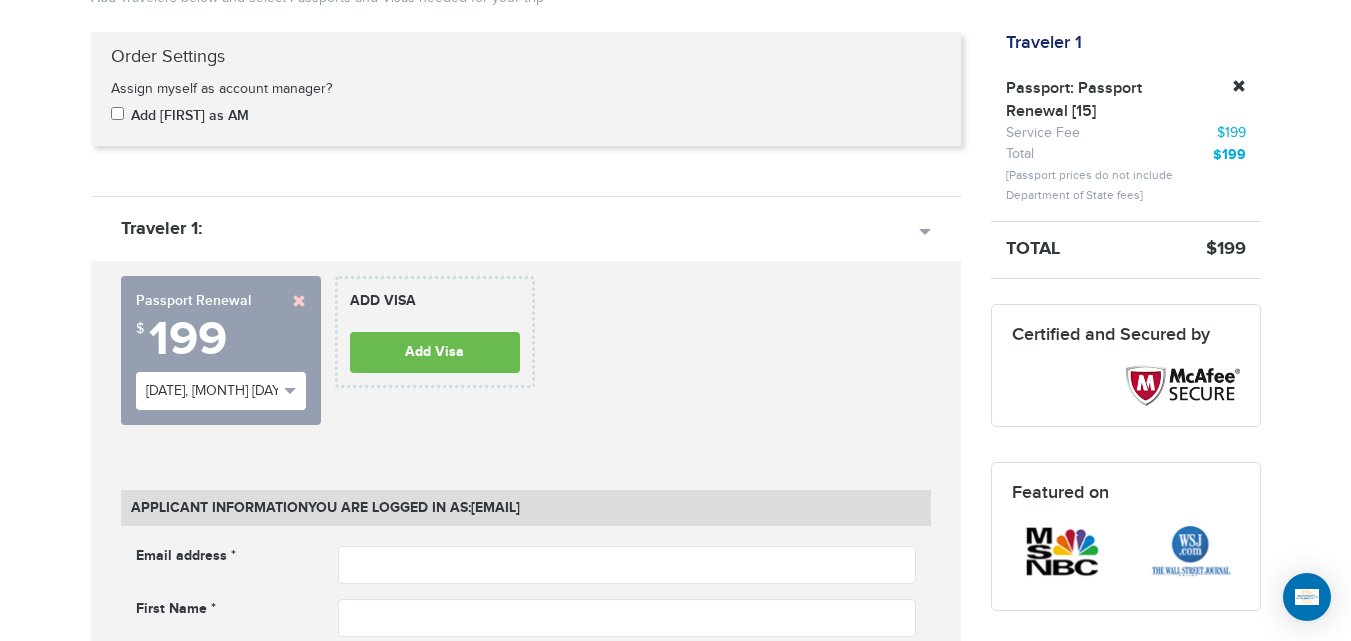 scroll, scrollTop: 468, scrollLeft: 0, axis: vertical 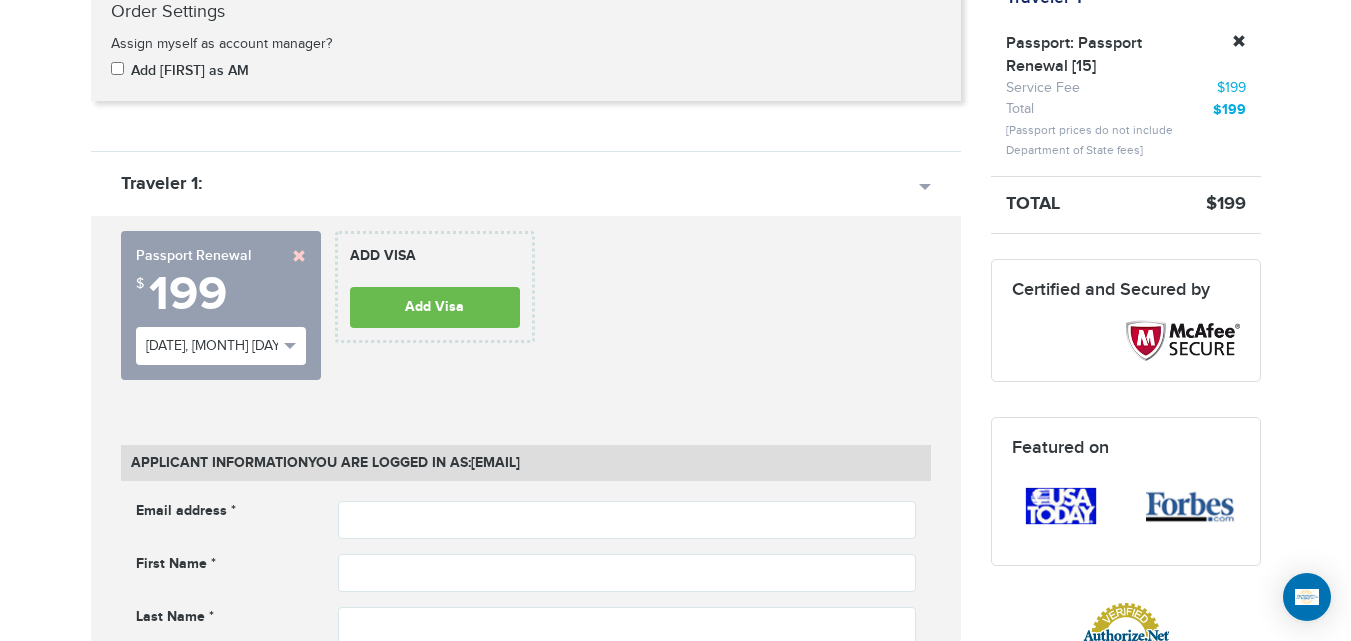 click on "[PHONE]
Passports & Visas.com
Hello, [FIRST]
Passports
Passport Renewal
New Passport
Second Passport
Passport Name Change
Lost Passport
Child Passport
Travel Visas" at bounding box center [675, 1446] 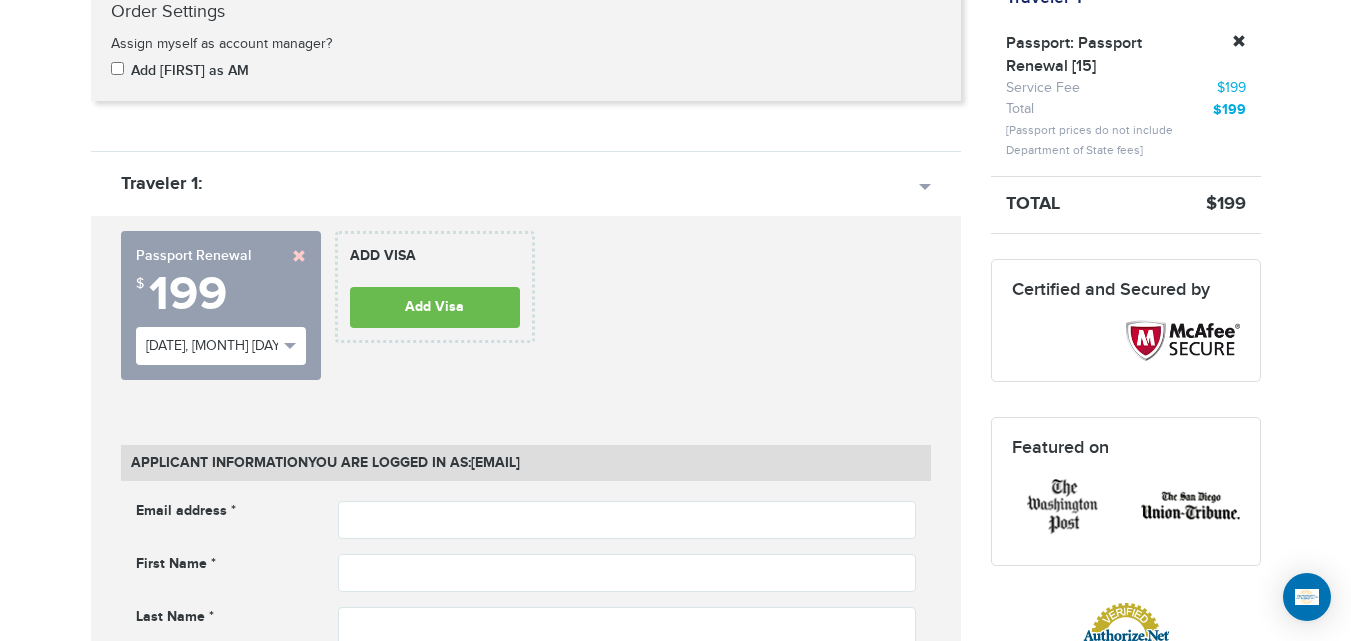 click on "**********" at bounding box center [526, 1294] 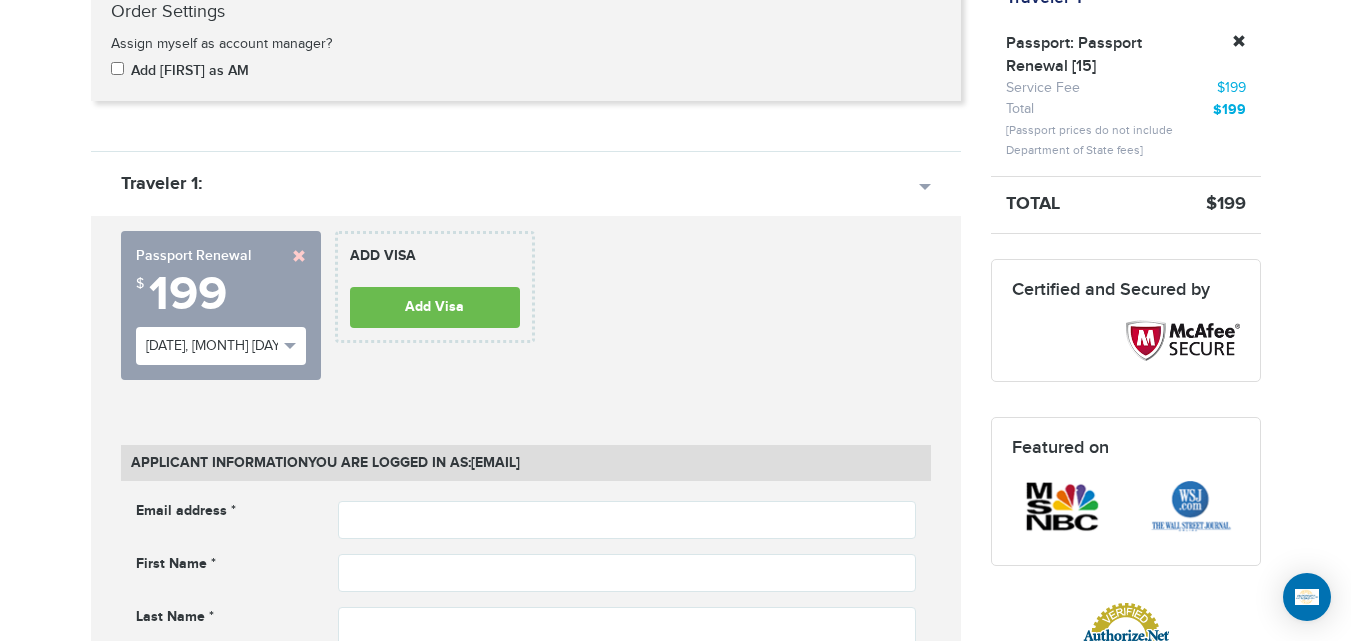click on "**********" at bounding box center [526, 313] 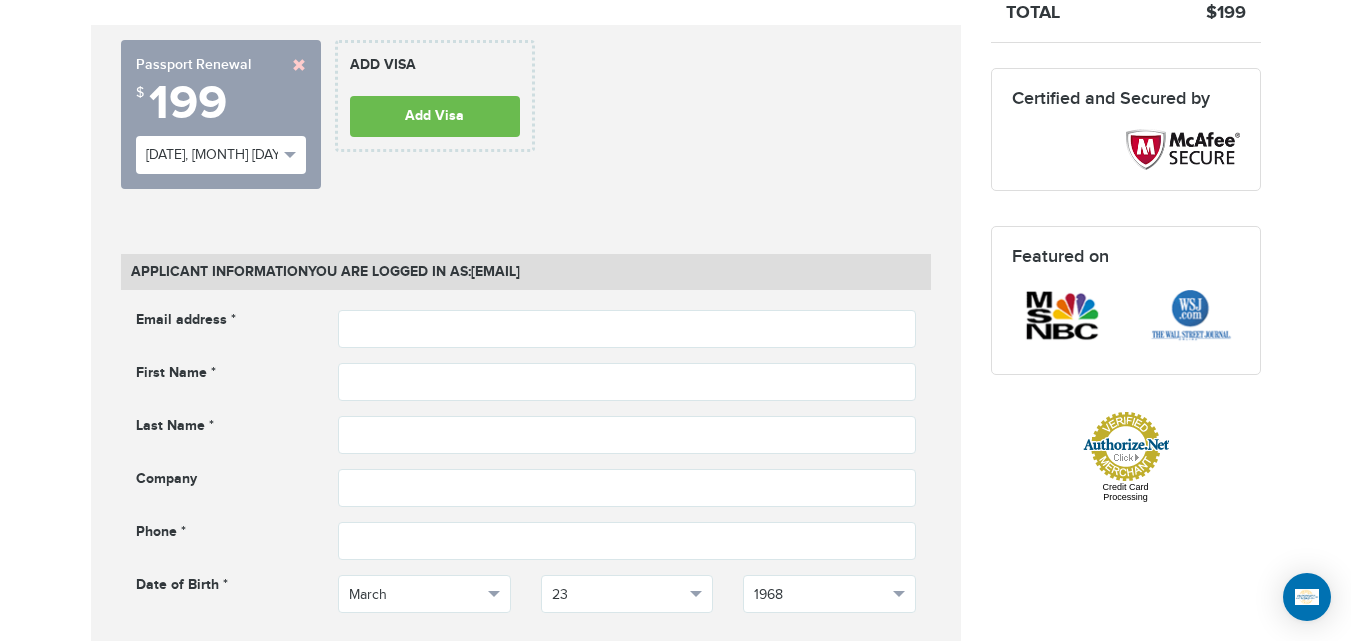 scroll, scrollTop: 862, scrollLeft: 0, axis: vertical 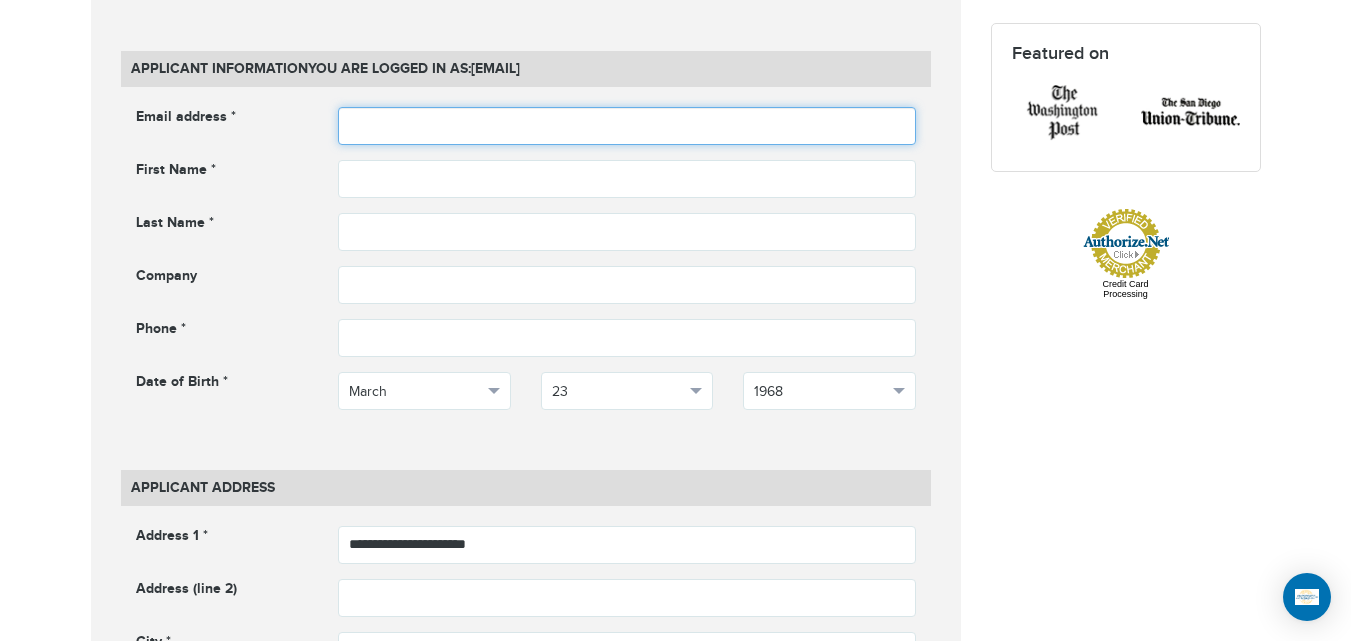 click at bounding box center [627, 126] 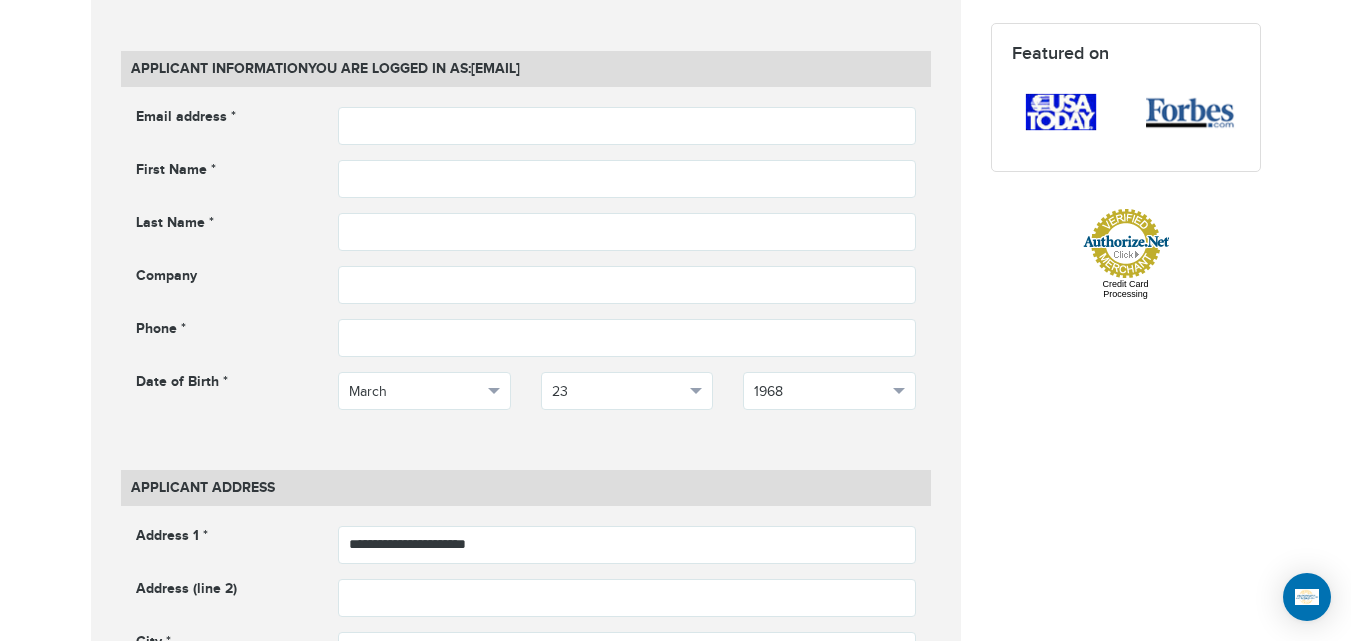 click on "First Name *" at bounding box center (222, 172) 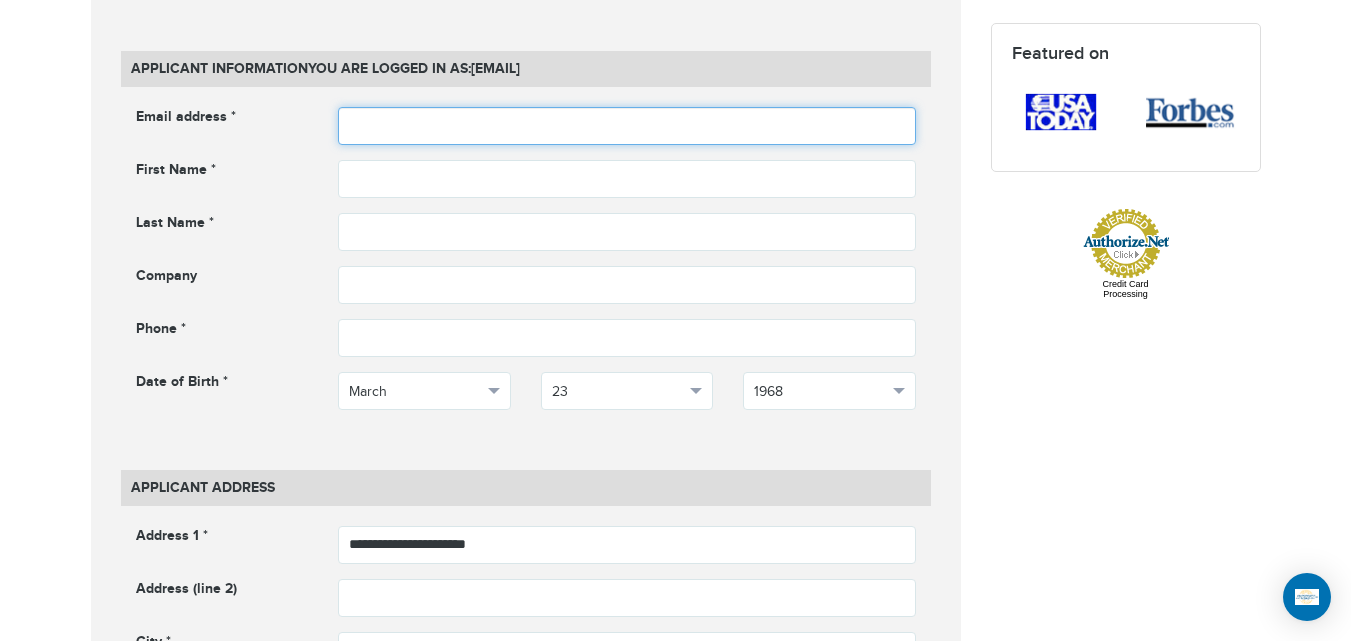 click at bounding box center [627, 126] 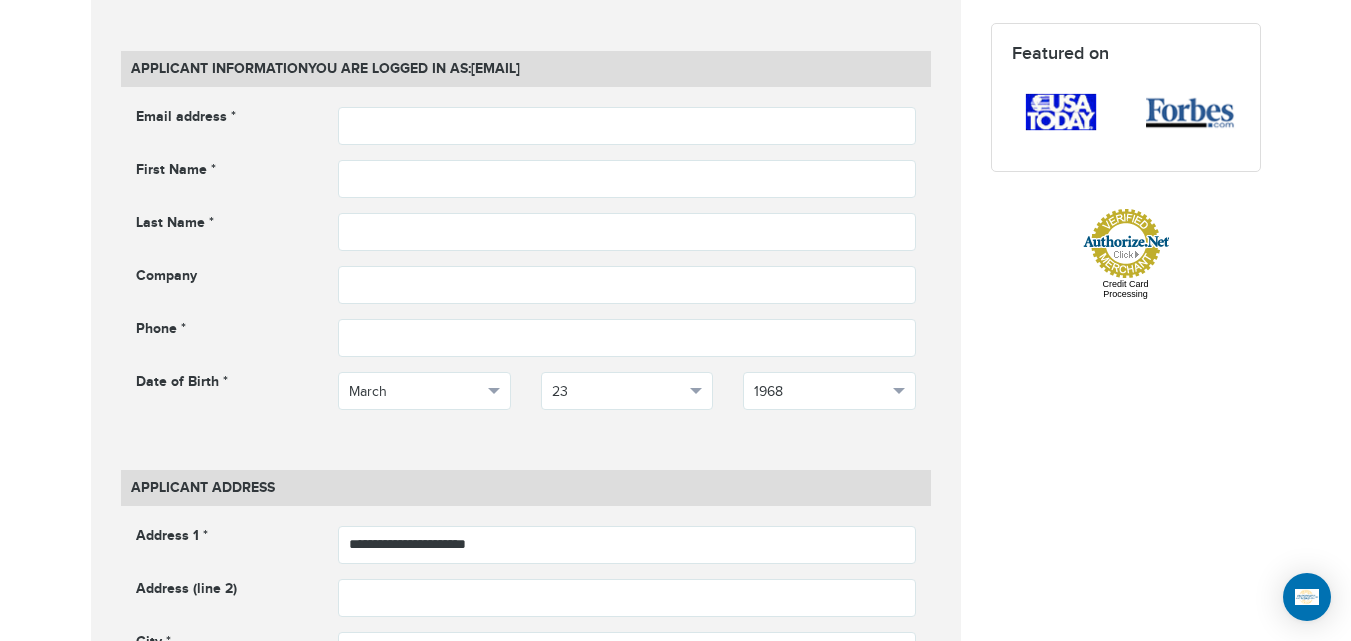 click on "First name cannot be empty" at bounding box center (627, 179) 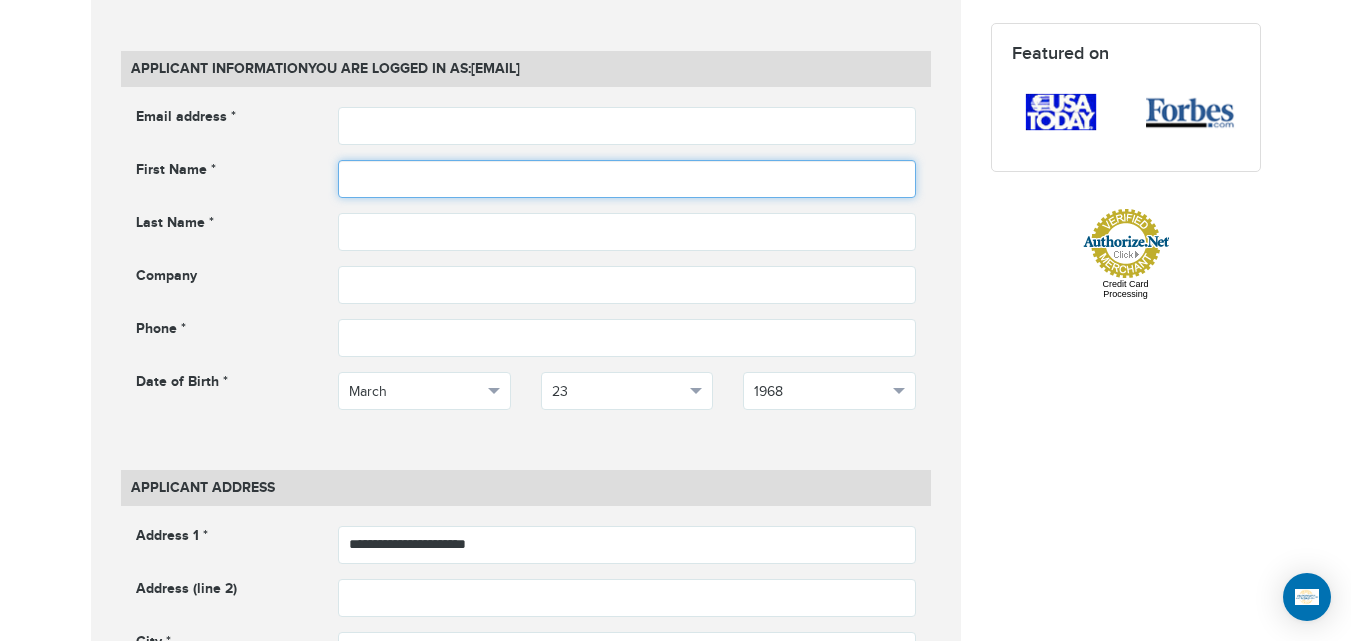 click at bounding box center (627, 179) 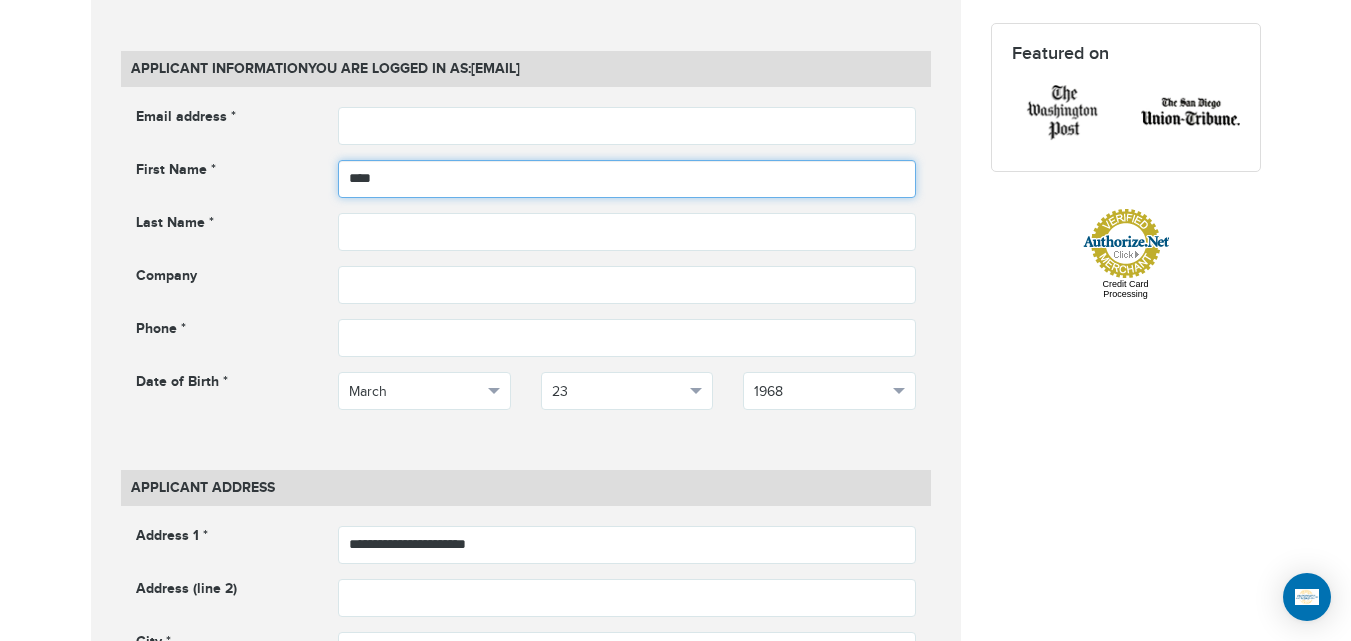 type on "****" 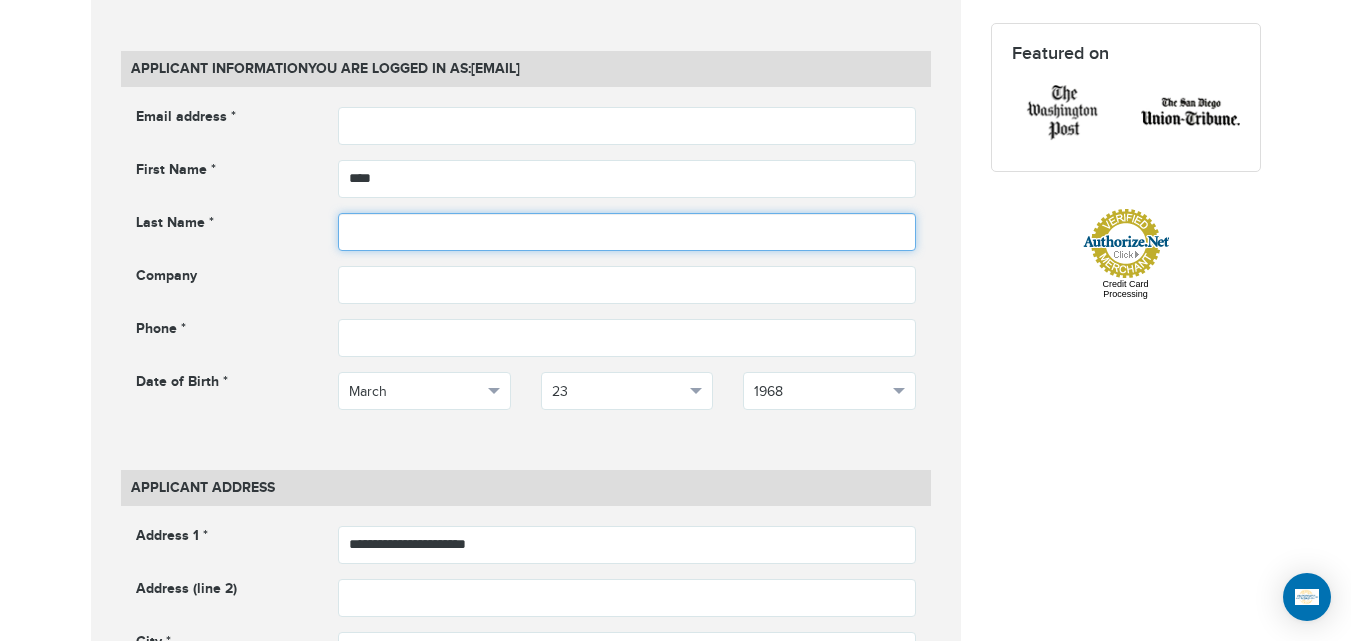 click at bounding box center [627, 232] 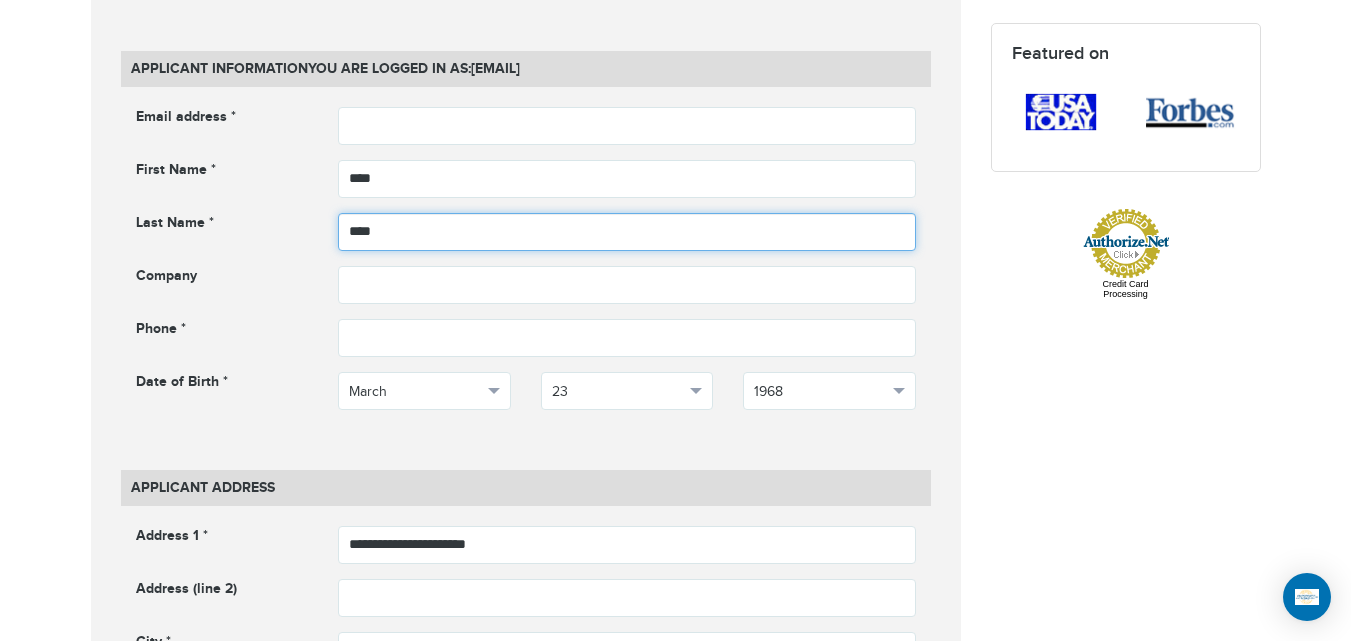 type on "****" 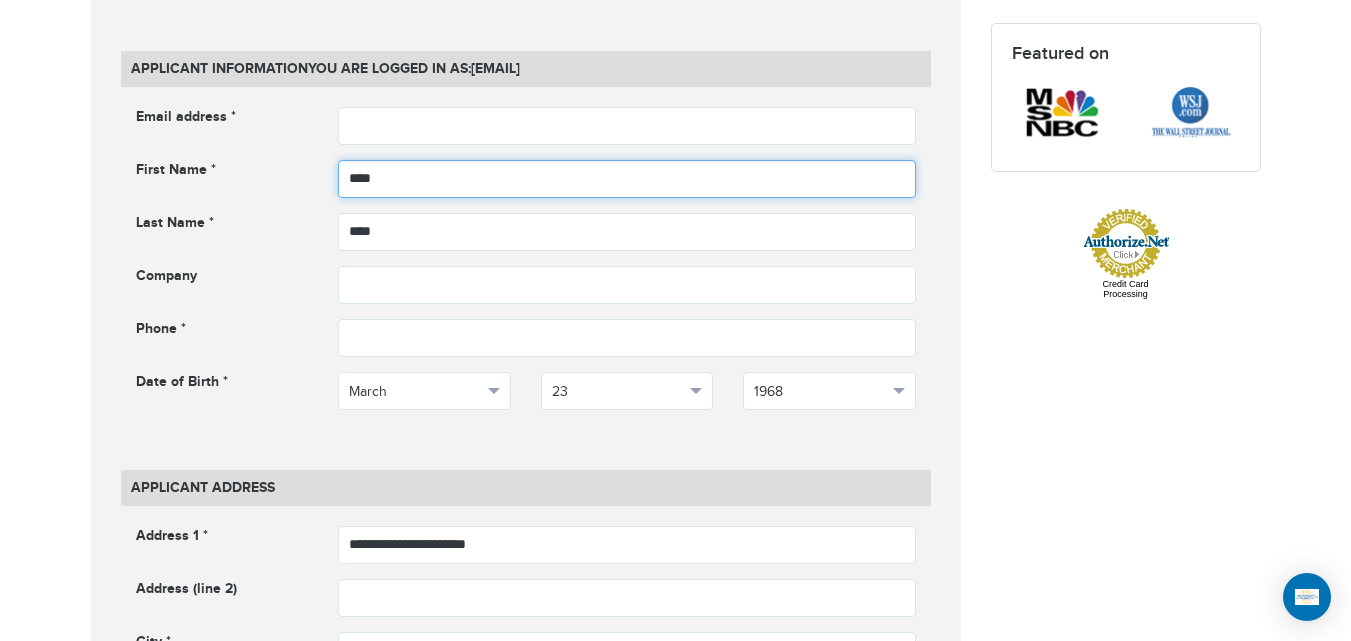 click on "****" at bounding box center [627, 179] 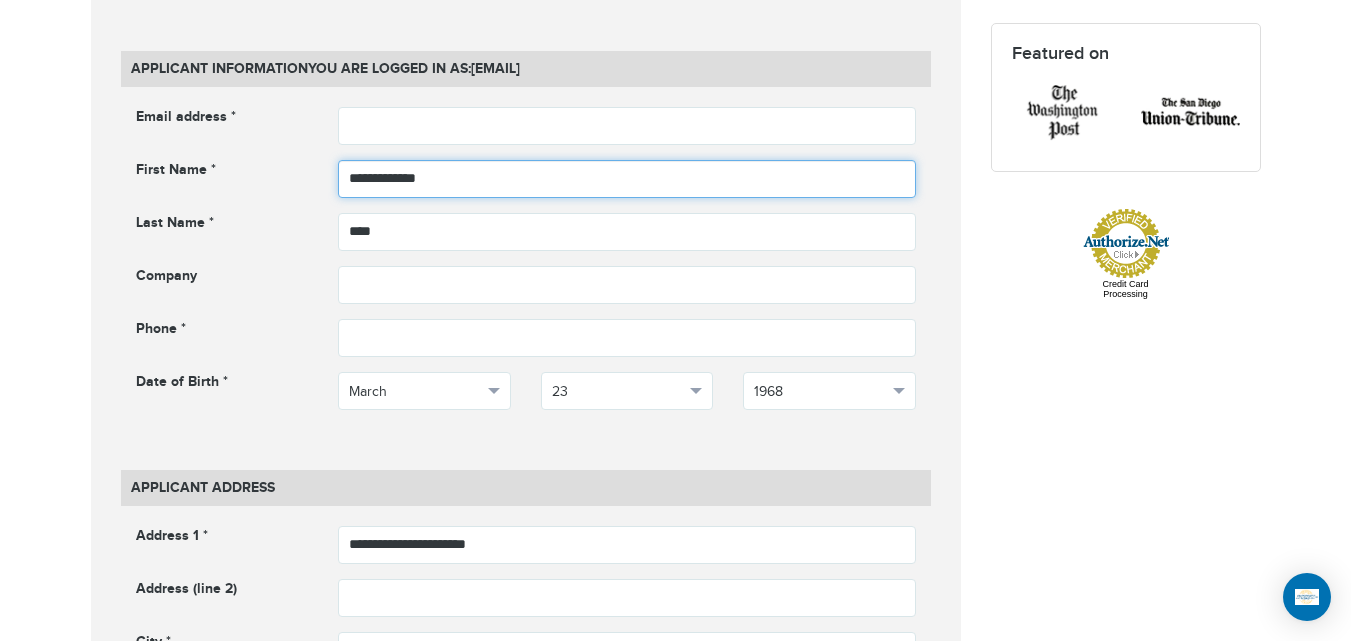 drag, startPoint x: 500, startPoint y: 178, endPoint x: 388, endPoint y: 182, distance: 112.0714 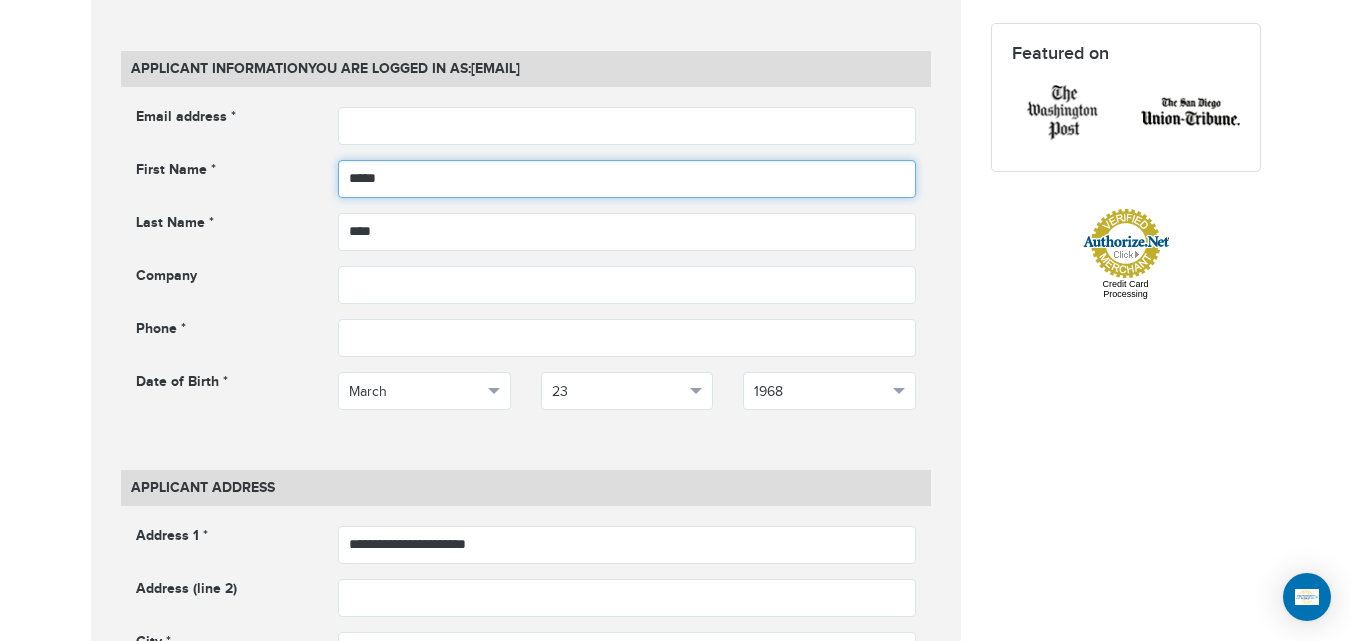 type on "****" 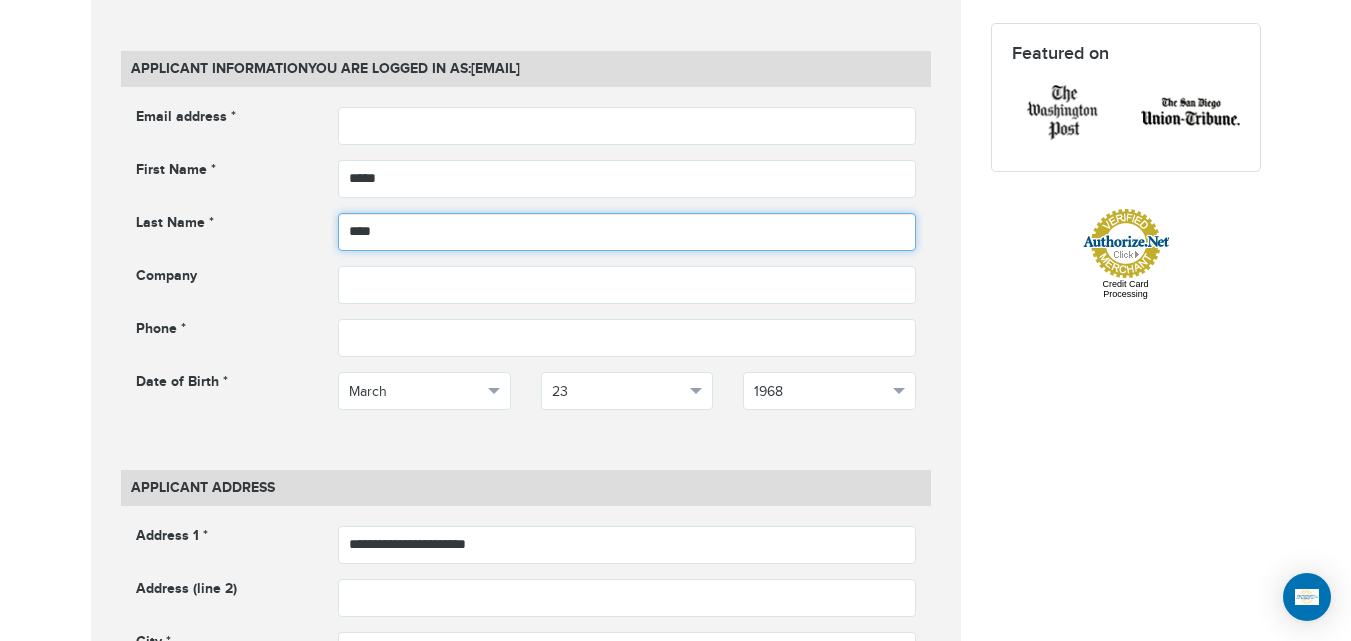 click on "****" at bounding box center [627, 232] 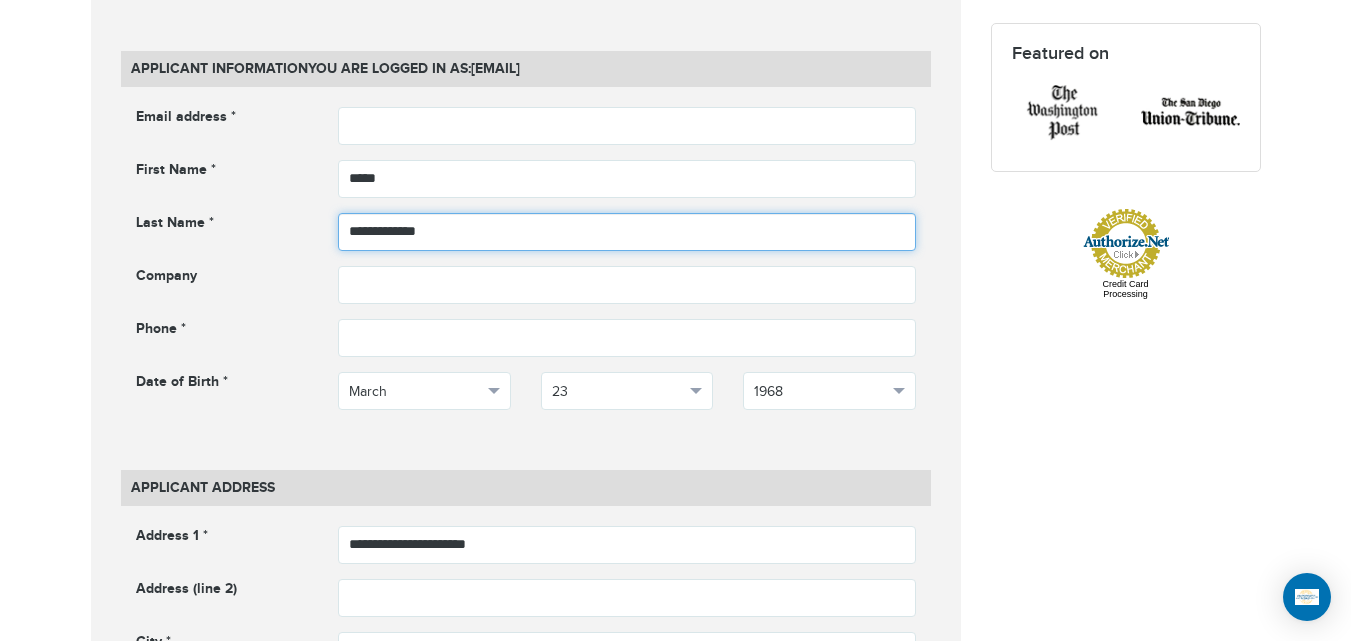 drag, startPoint x: 389, startPoint y: 230, endPoint x: 262, endPoint y: 236, distance: 127.141655 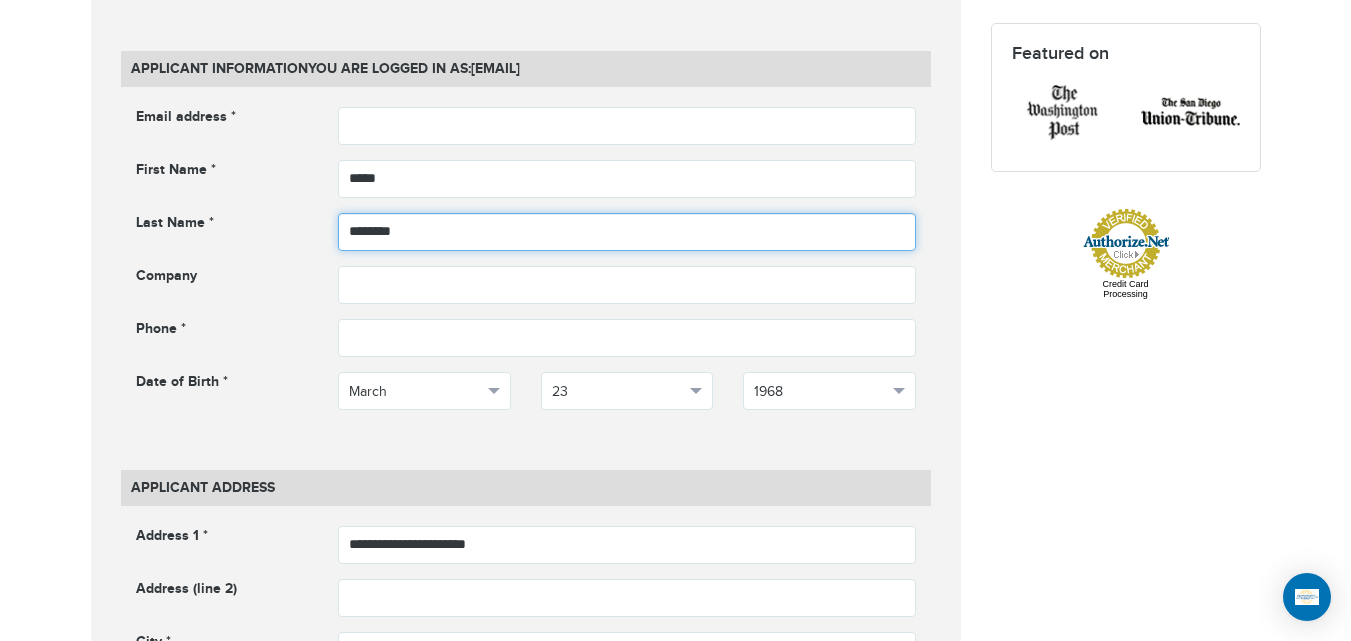 type on "********" 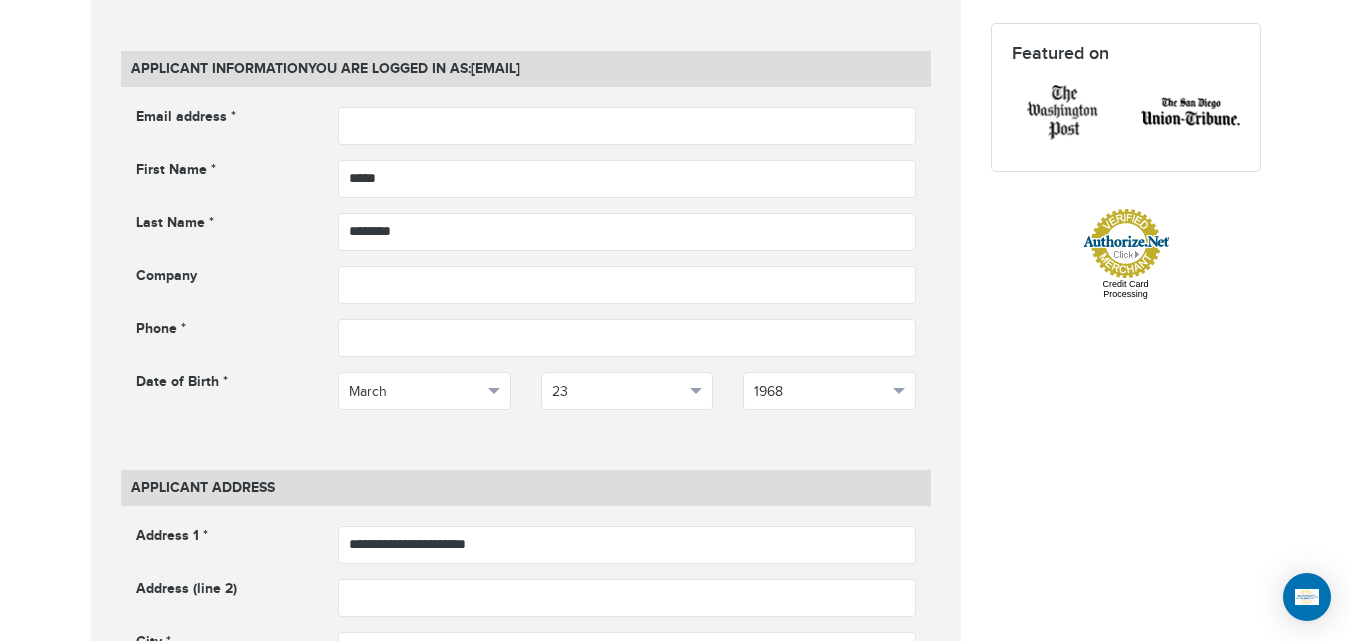 click on "[PHONE]
Passports & Visas.com
Hello, [FIRST]
Passports
Passport Renewal
New Passport
Second Passport
Passport Name Change
Lost Passport
Child Passport
Travel Visas" at bounding box center [675, 1052] 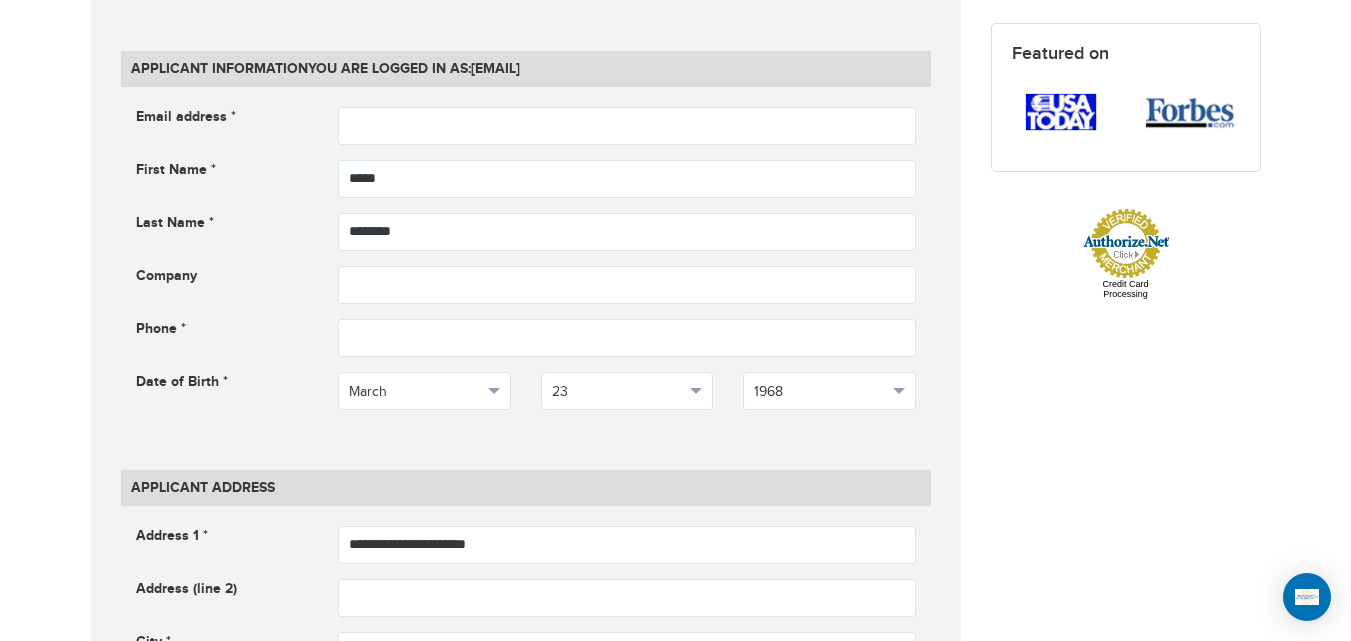 click on "Applicant Information  You are logged in as:  [EMAIL]
Email address *
Email address cannot be empty
First Name *
**** First name cannot be empty ***" at bounding box center [526, 1096] 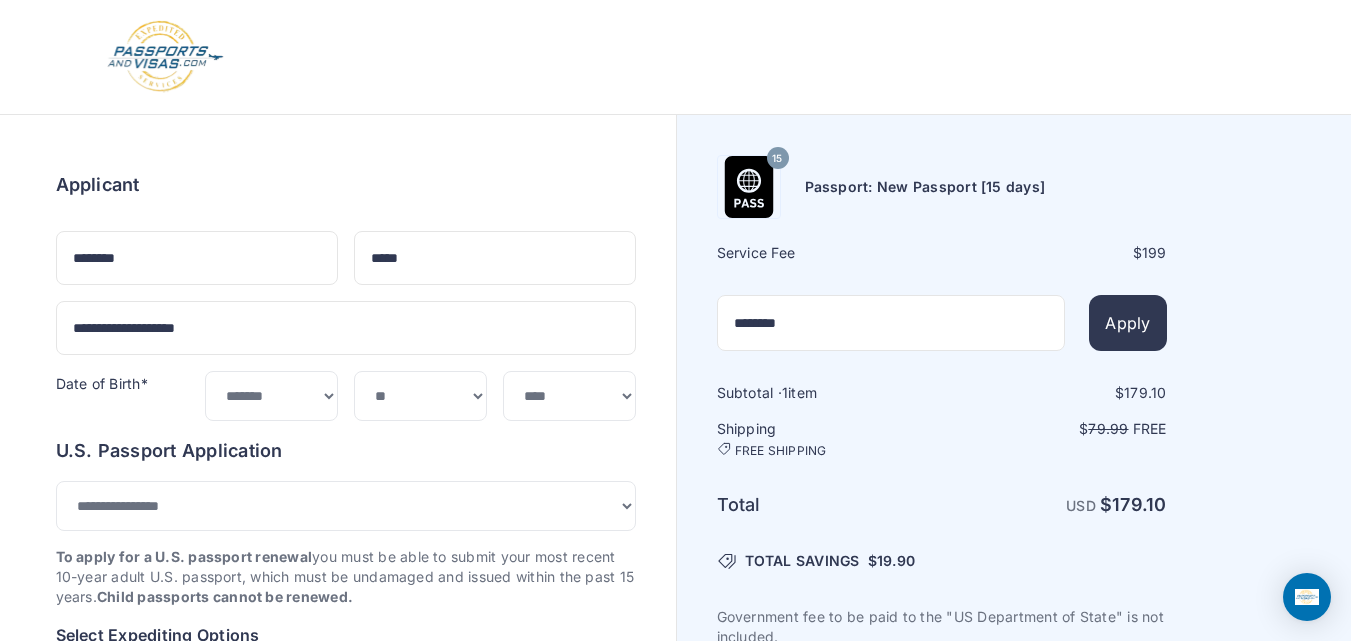 select on "*" 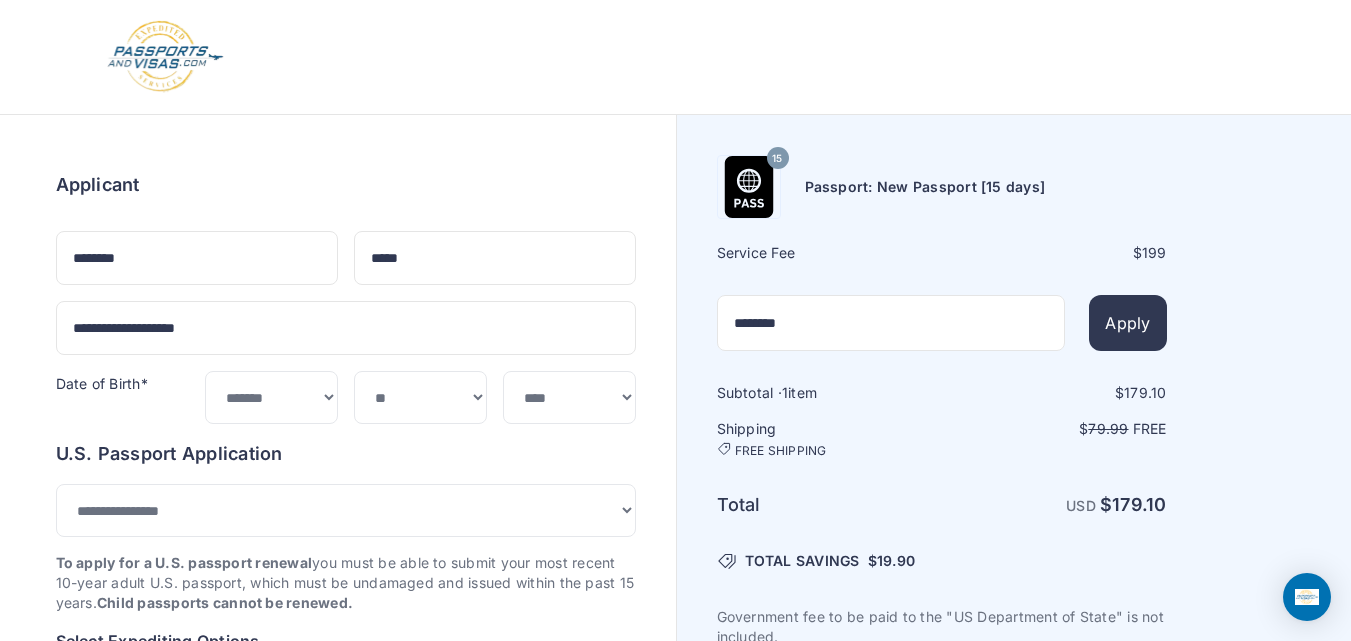scroll, scrollTop: 0, scrollLeft: 0, axis: both 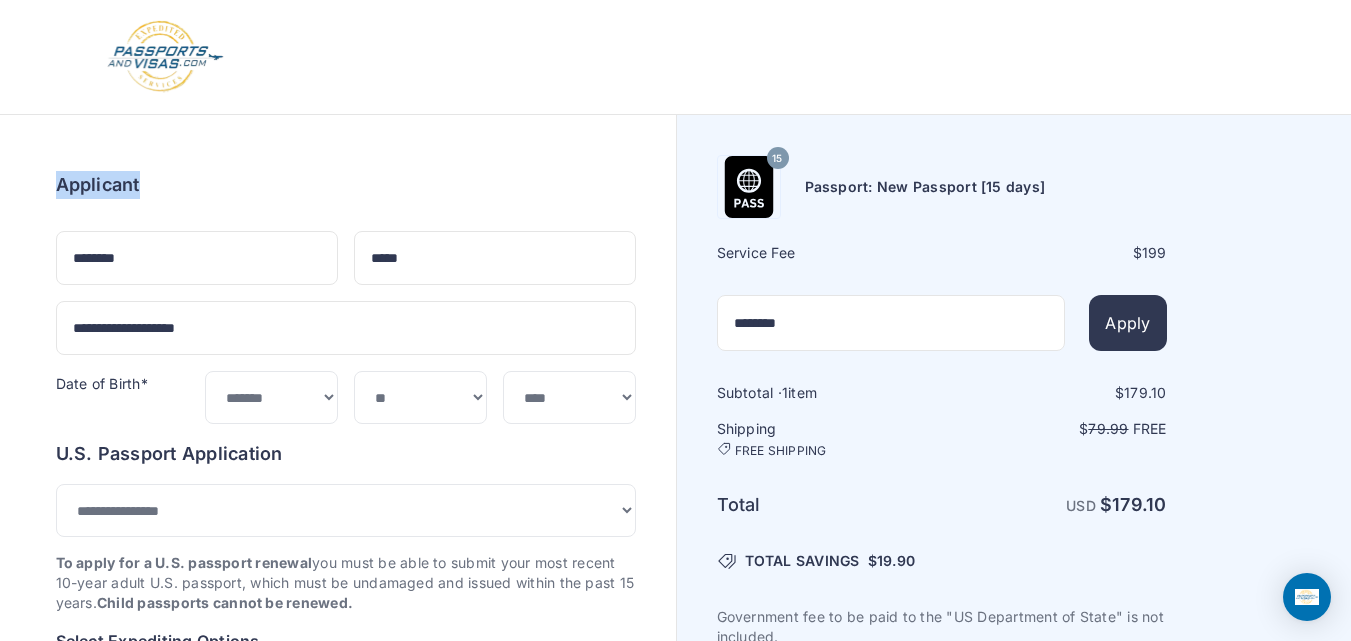 drag, startPoint x: 32, startPoint y: 183, endPoint x: 167, endPoint y: 181, distance: 135.01482 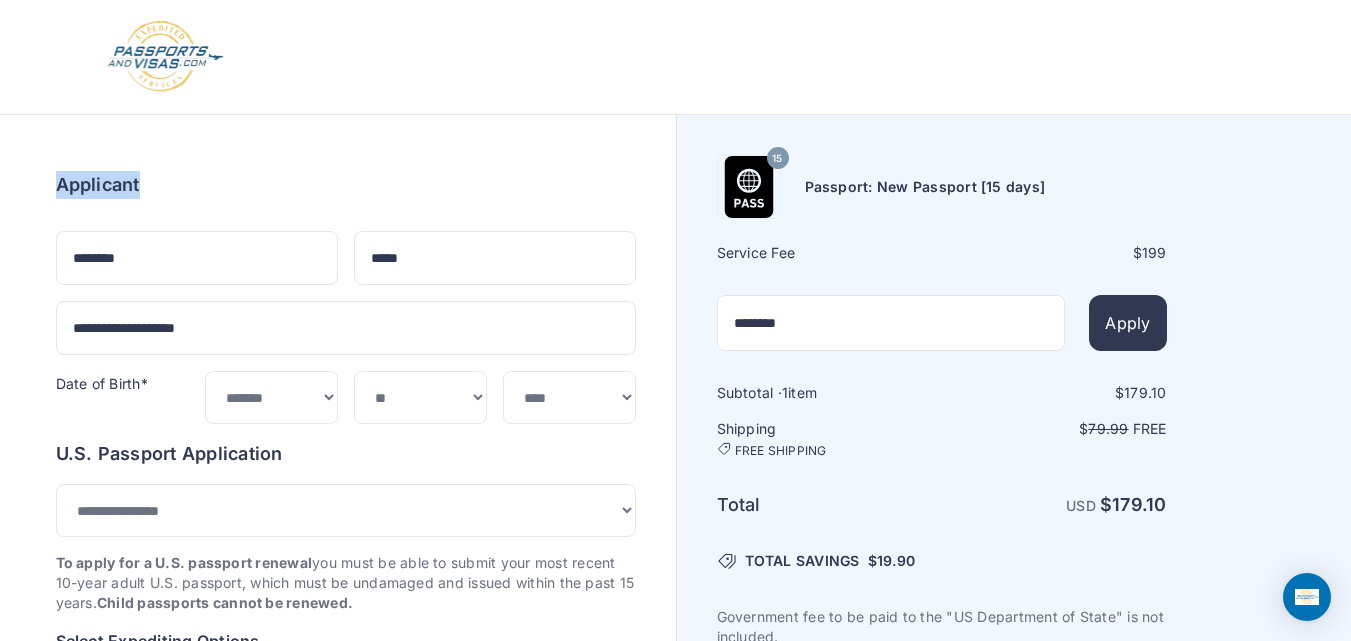 drag, startPoint x: 50, startPoint y: 183, endPoint x: 239, endPoint y: 166, distance: 189.76302 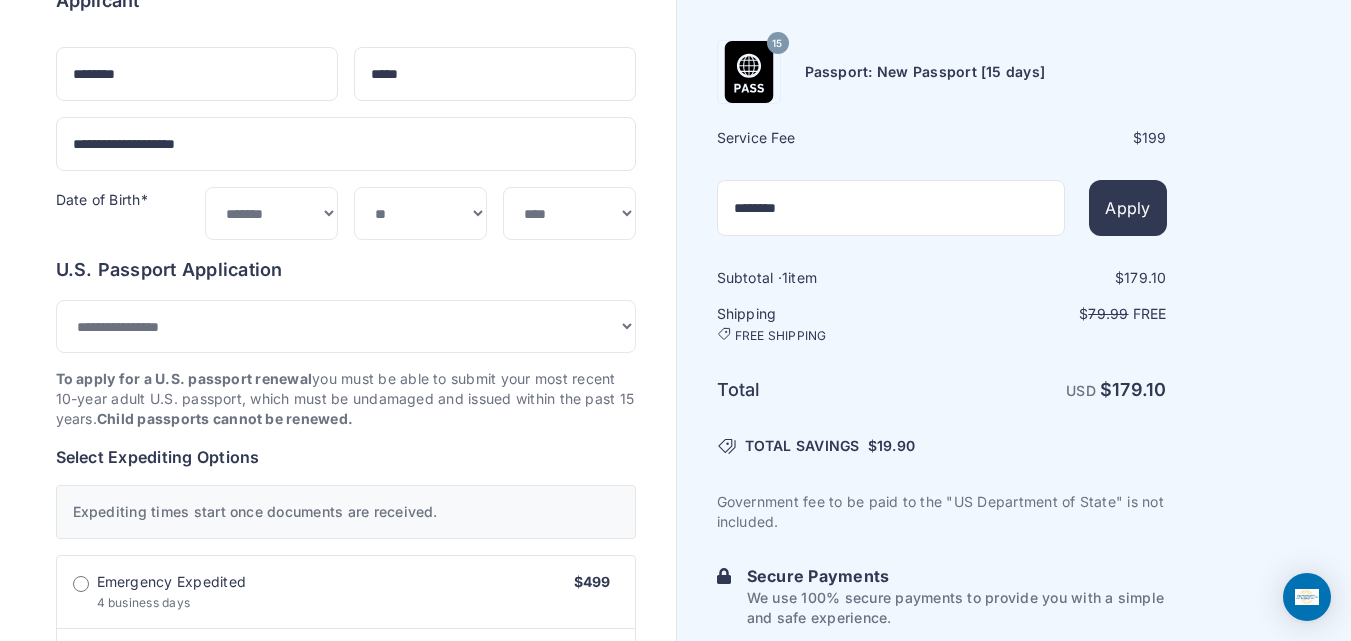 scroll, scrollTop: 242, scrollLeft: 0, axis: vertical 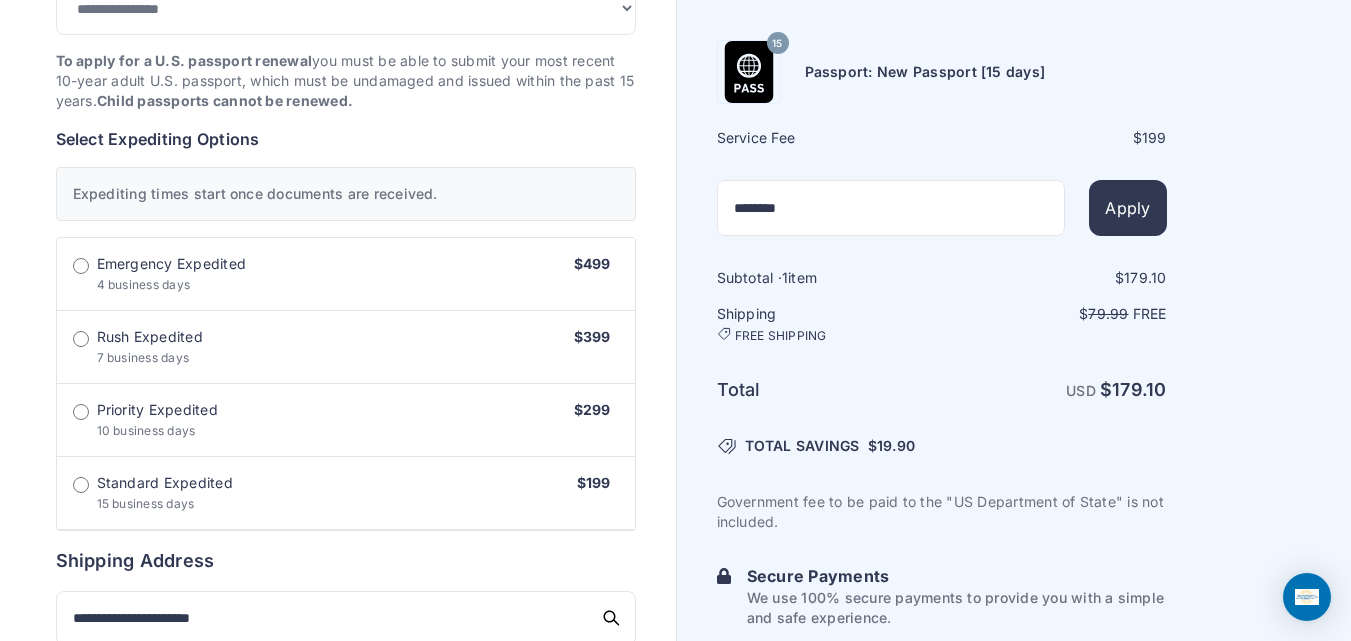 click on "Emergency Expedited
4 business days
$499" at bounding box center [346, 274] 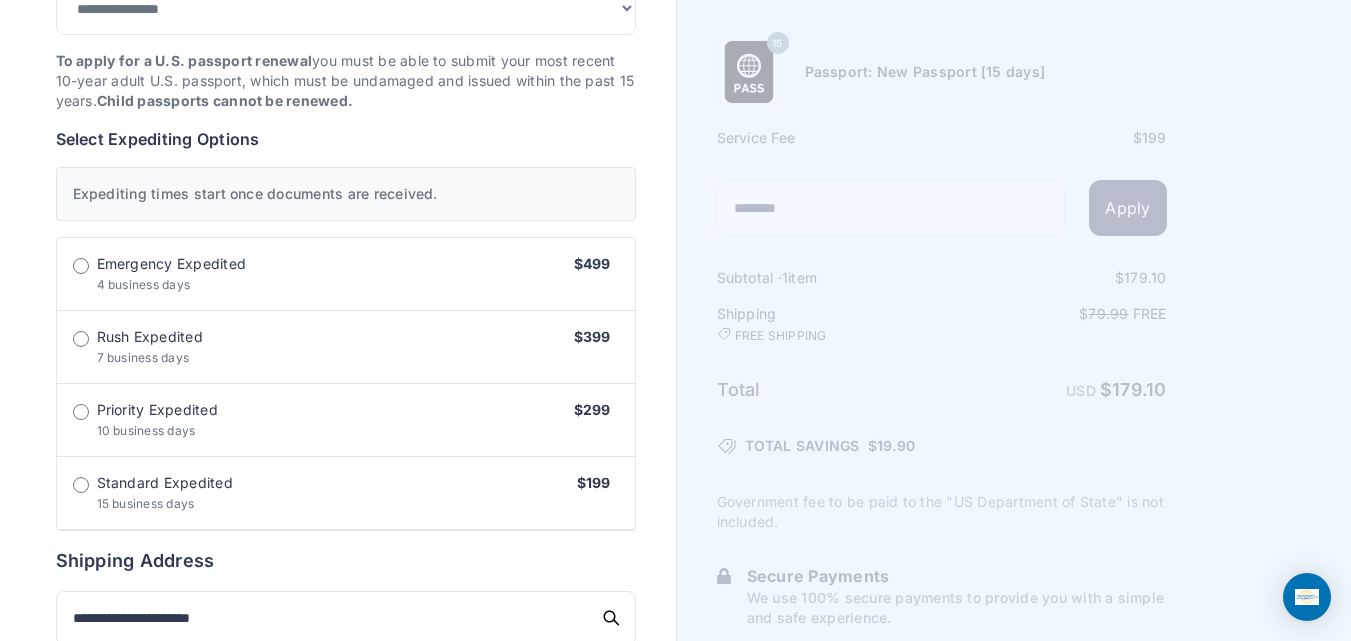 click on "Order summary
$ 179.10
15
199 1" at bounding box center (338, 501) 